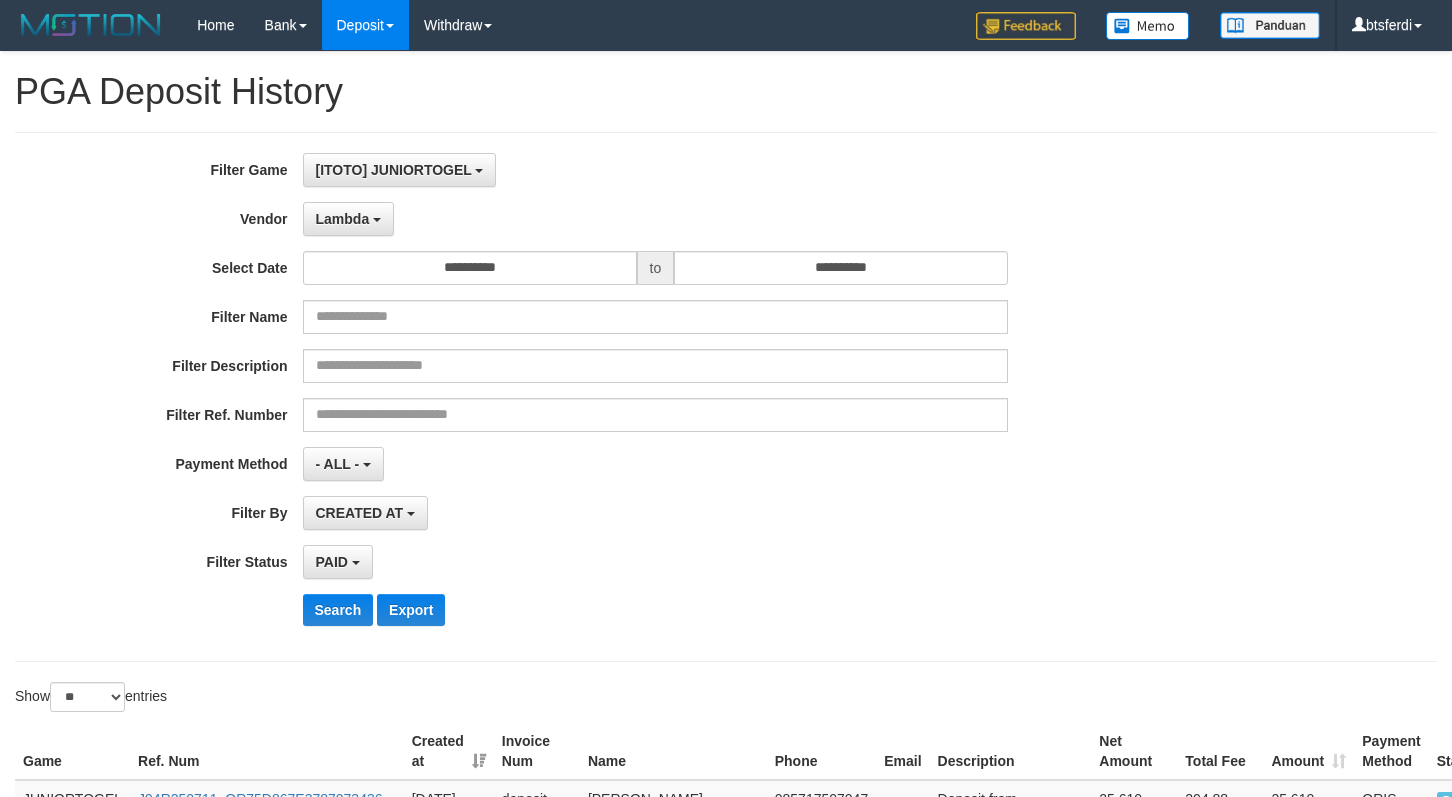 select on "**********" 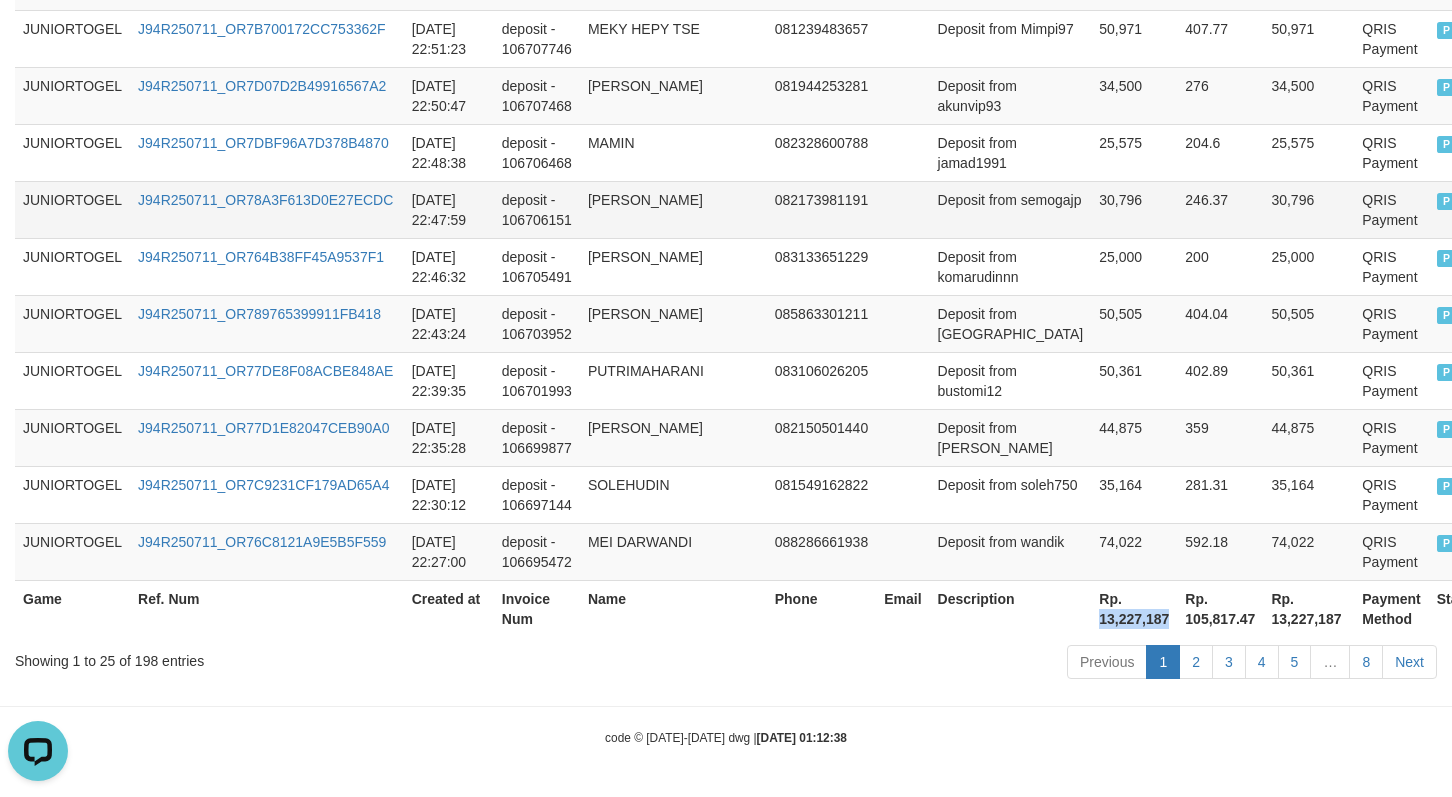 scroll, scrollTop: 0, scrollLeft: 0, axis: both 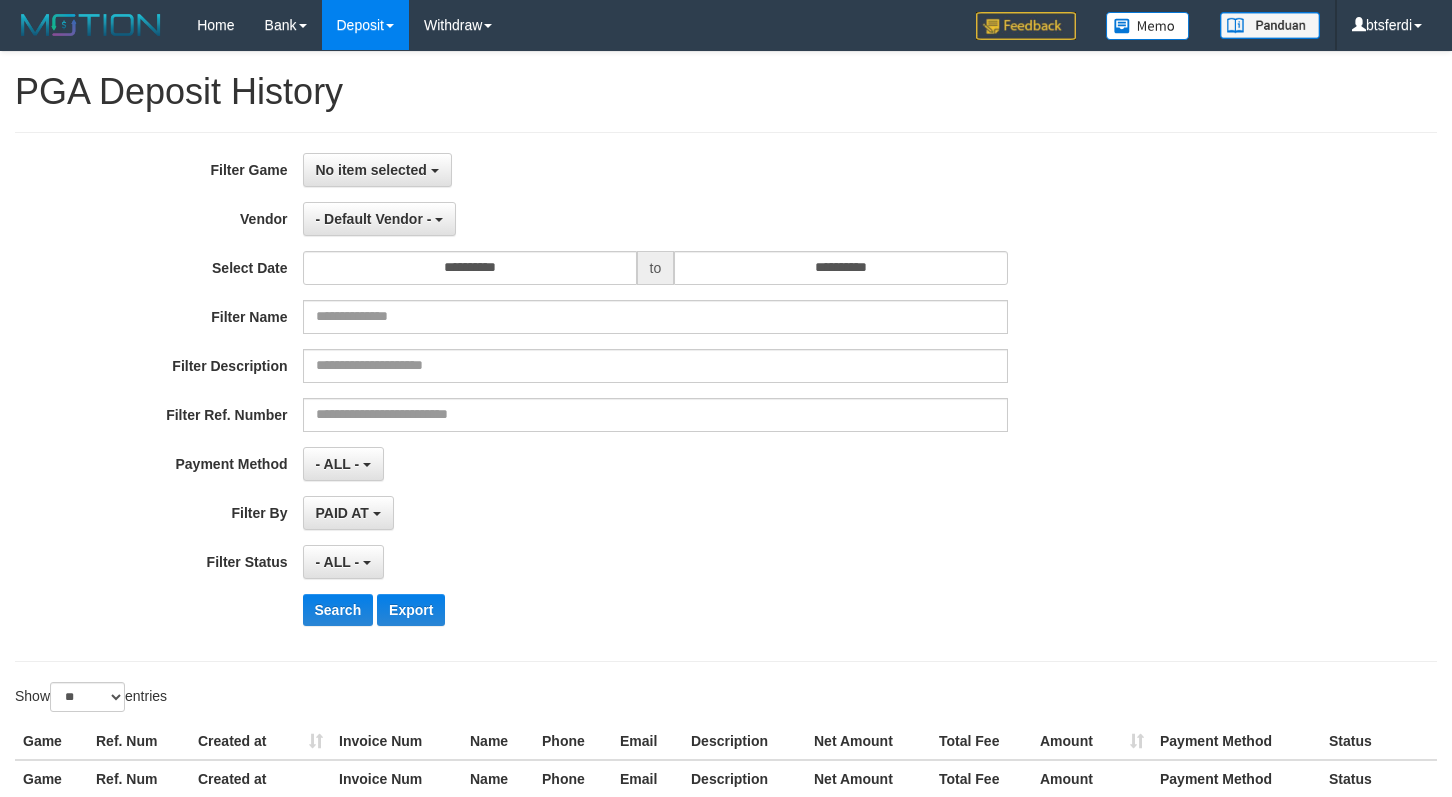 select 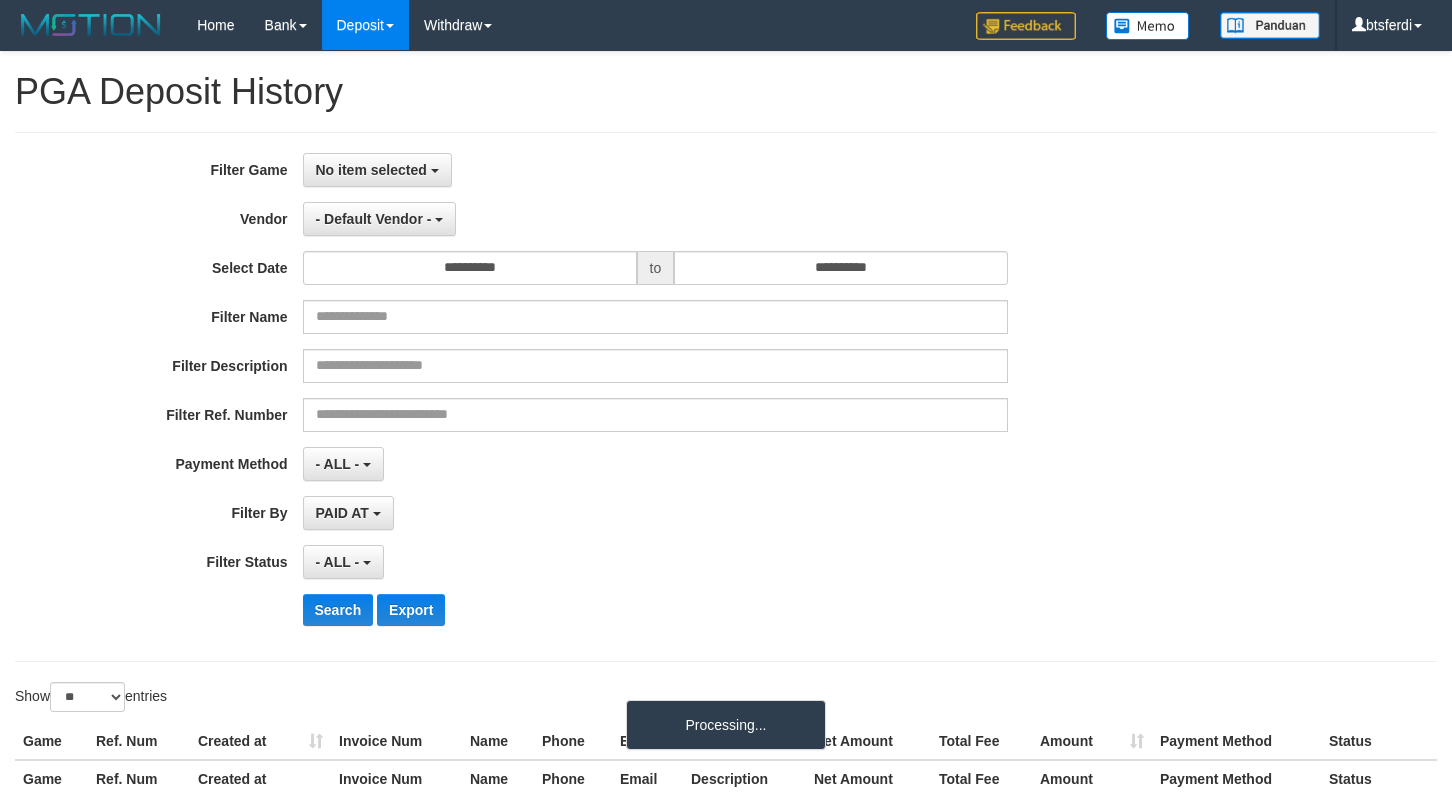 select 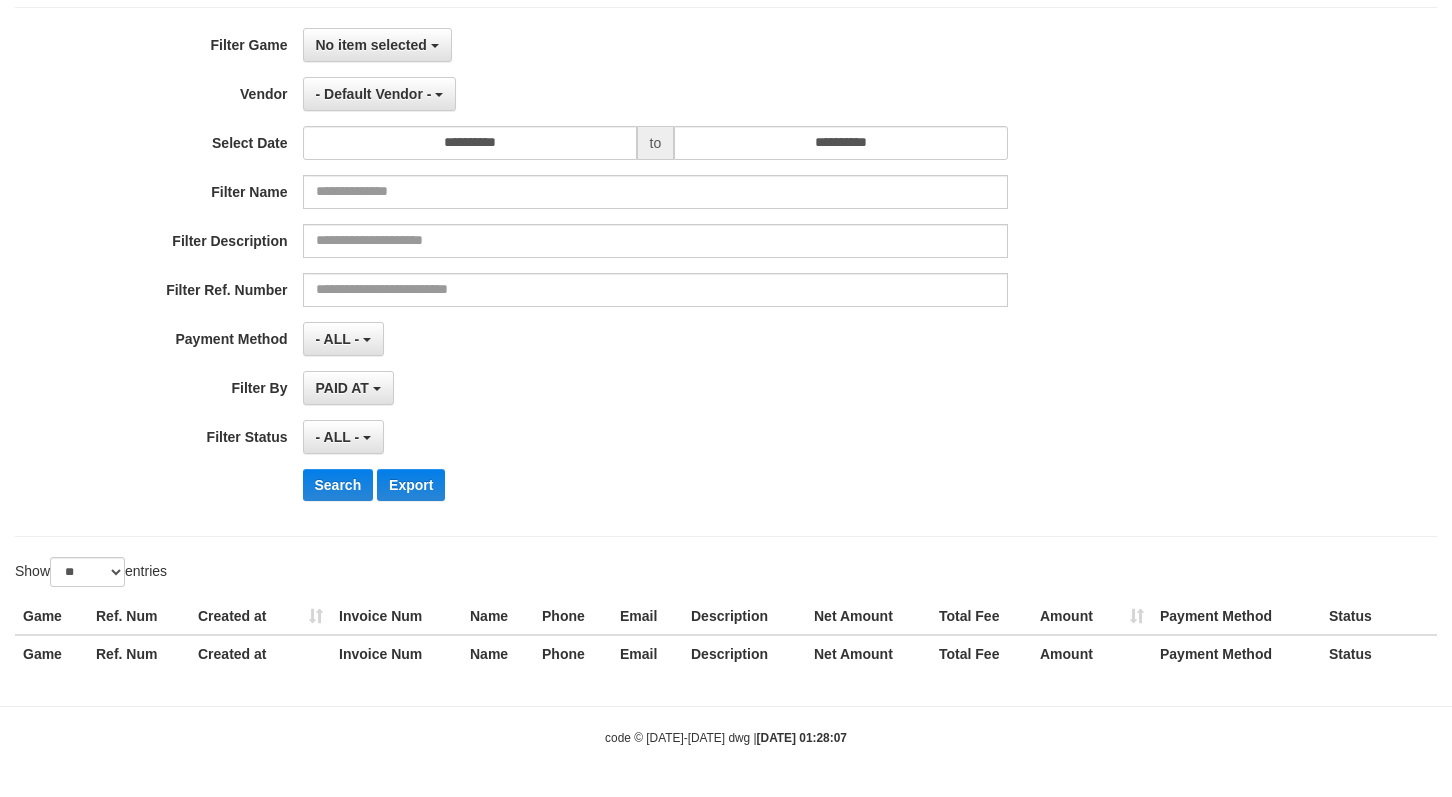scroll, scrollTop: 0, scrollLeft: 0, axis: both 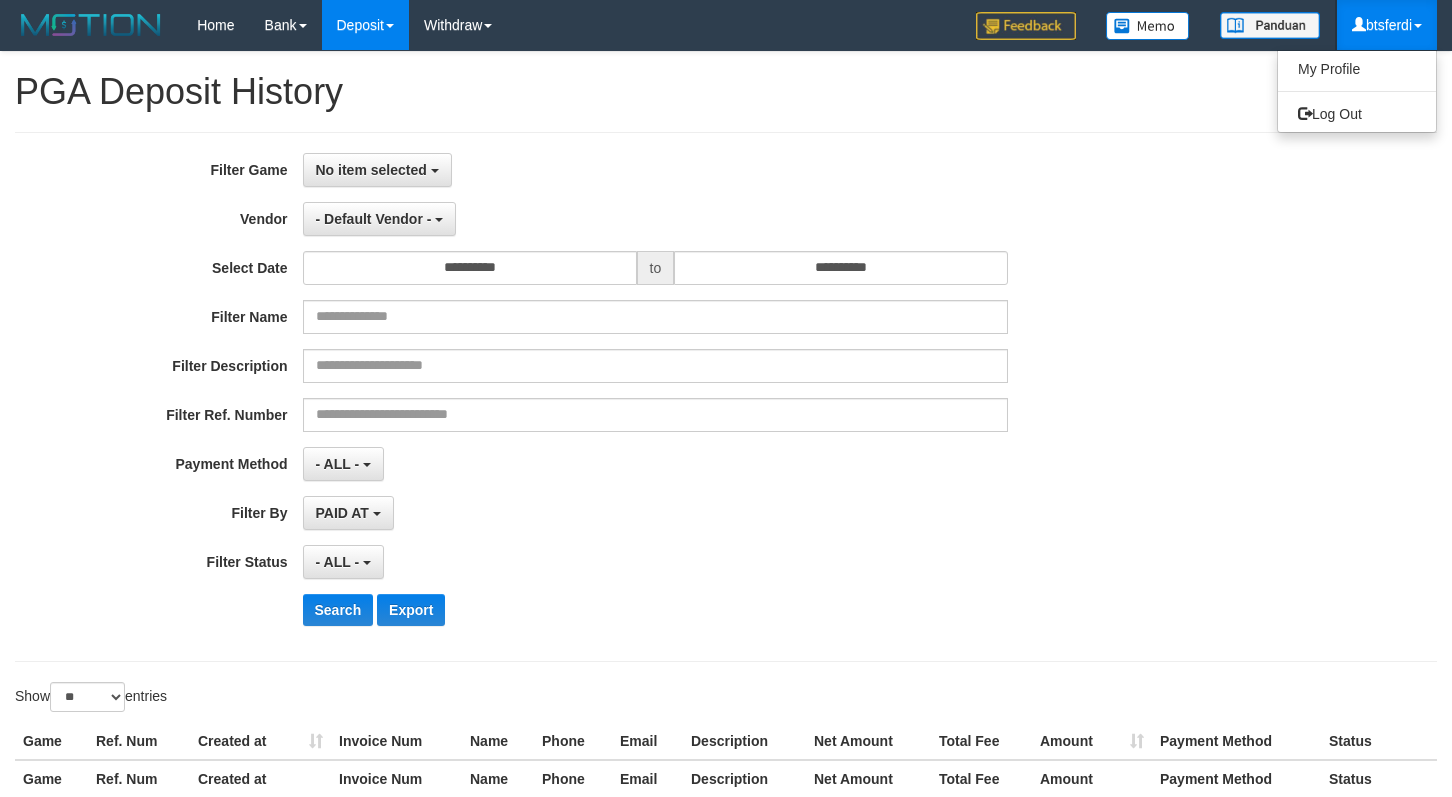 click on "btsferdi" at bounding box center [1387, 25] 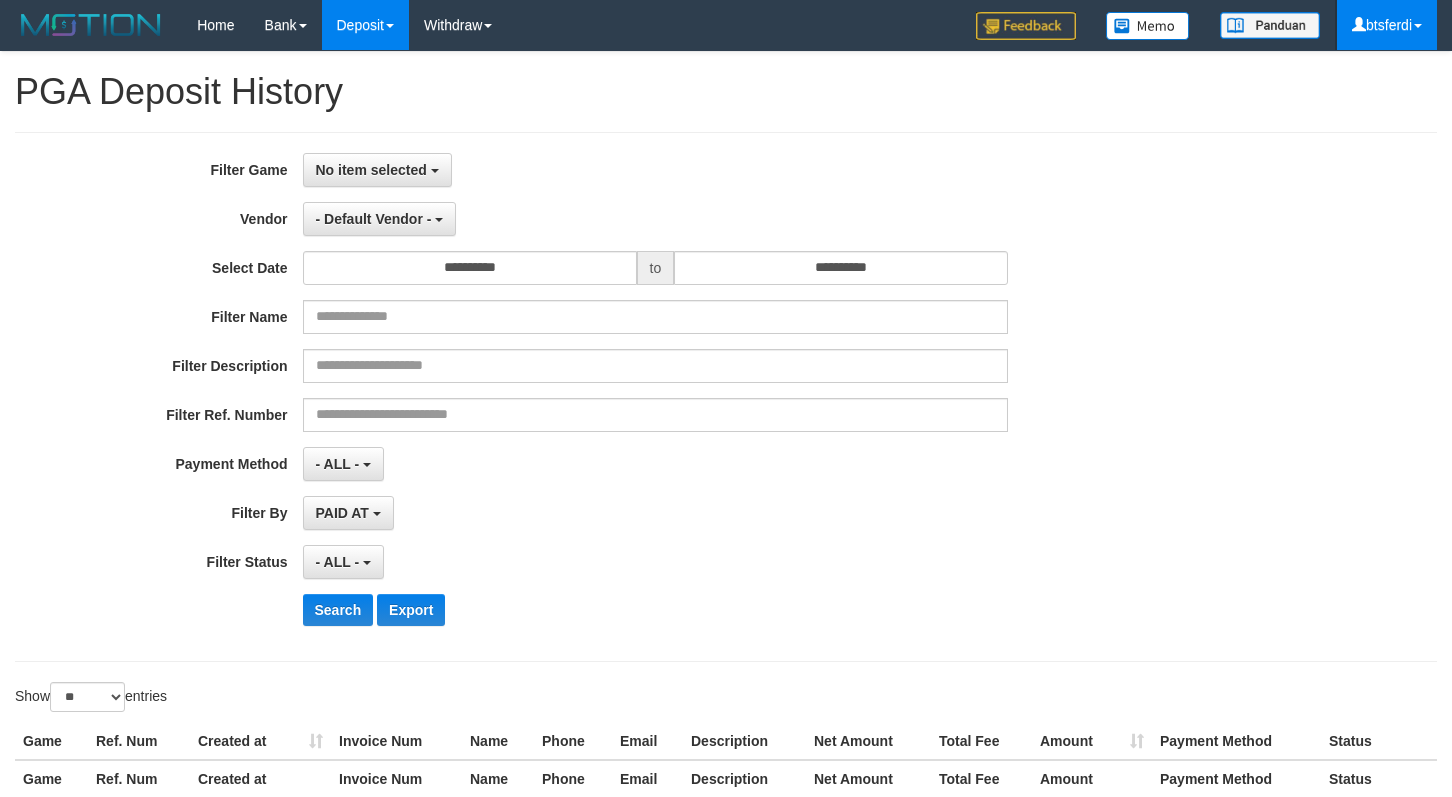 click on "btsferdi" at bounding box center (1387, 25) 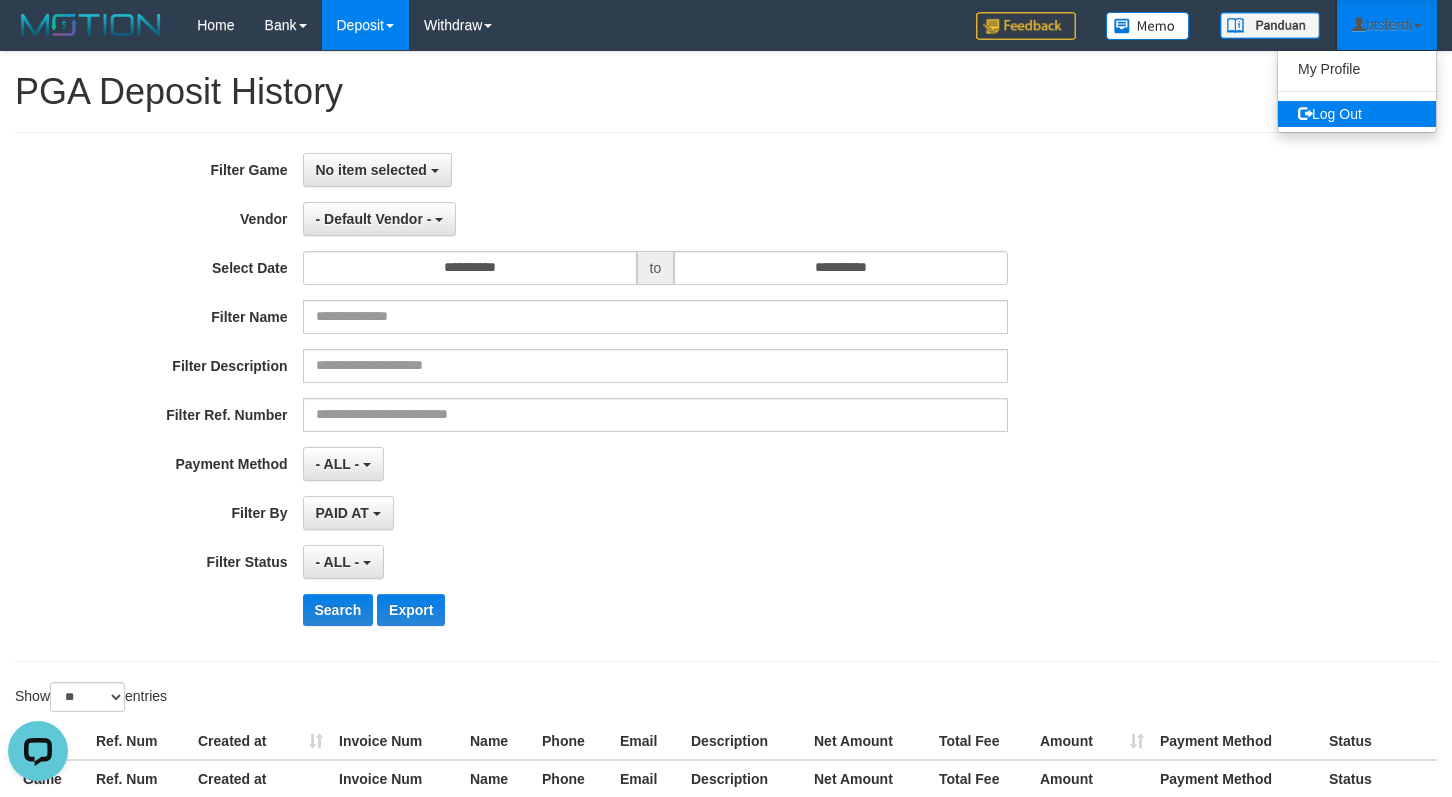 scroll, scrollTop: 0, scrollLeft: 0, axis: both 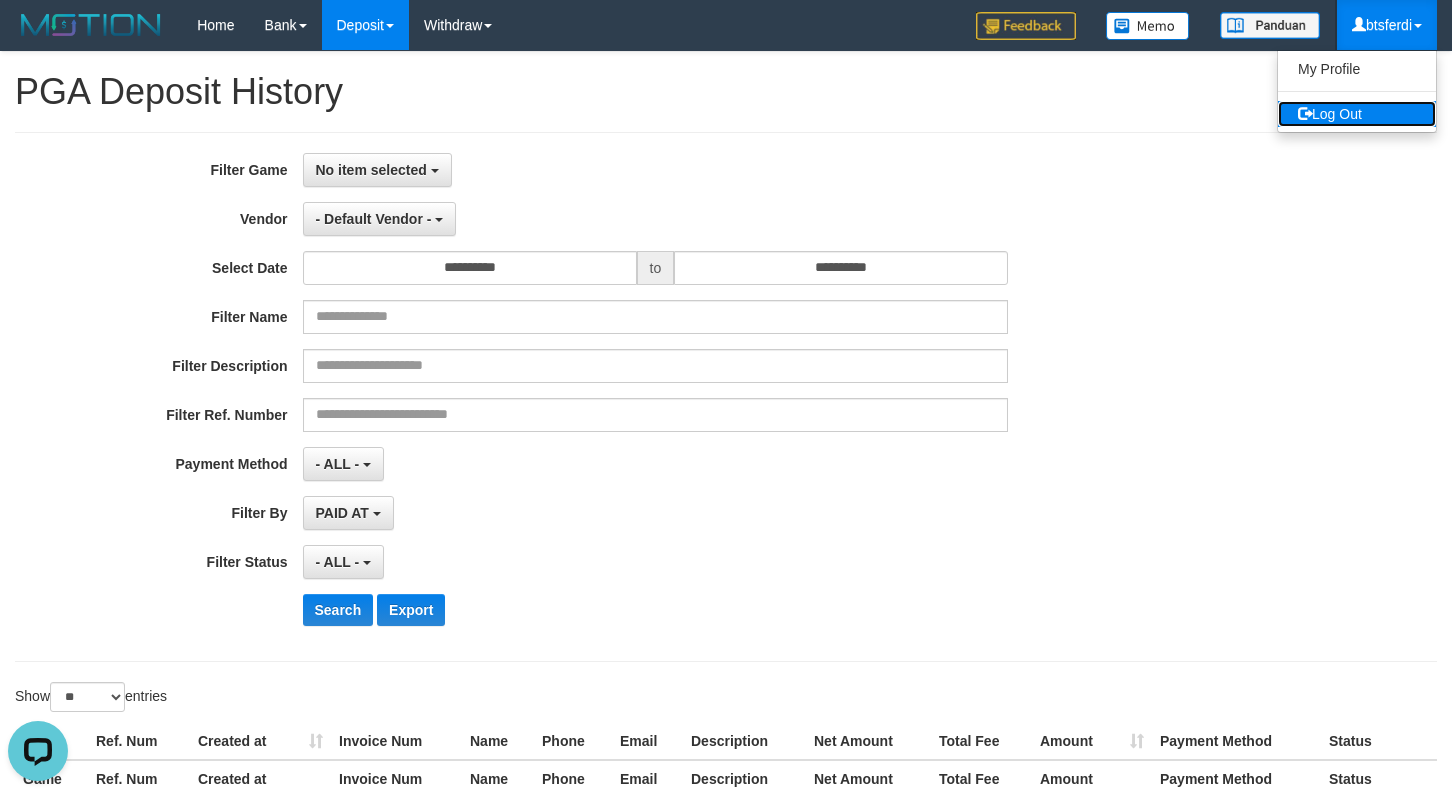 click on "Log Out" at bounding box center (1357, 114) 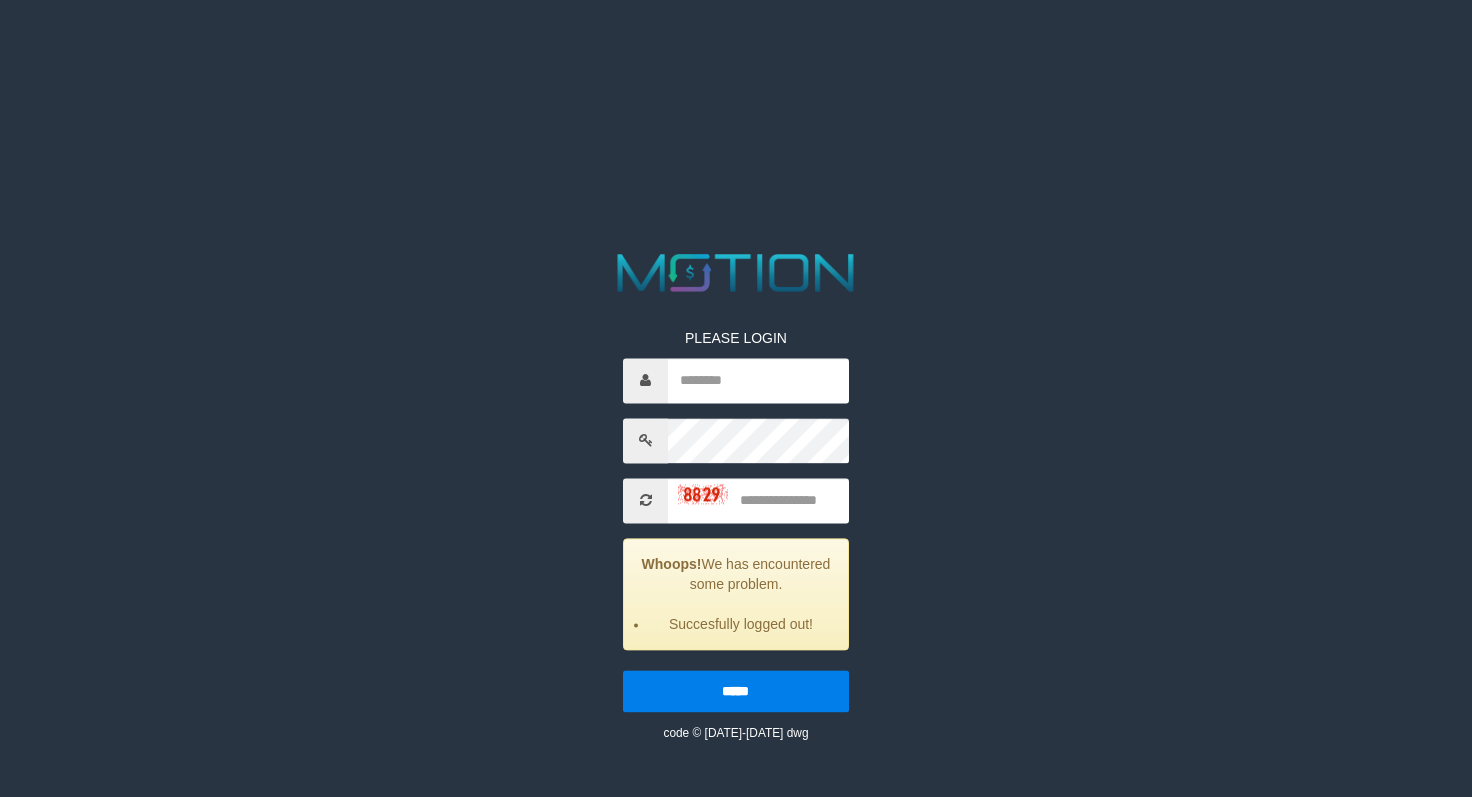 scroll, scrollTop: 0, scrollLeft: 0, axis: both 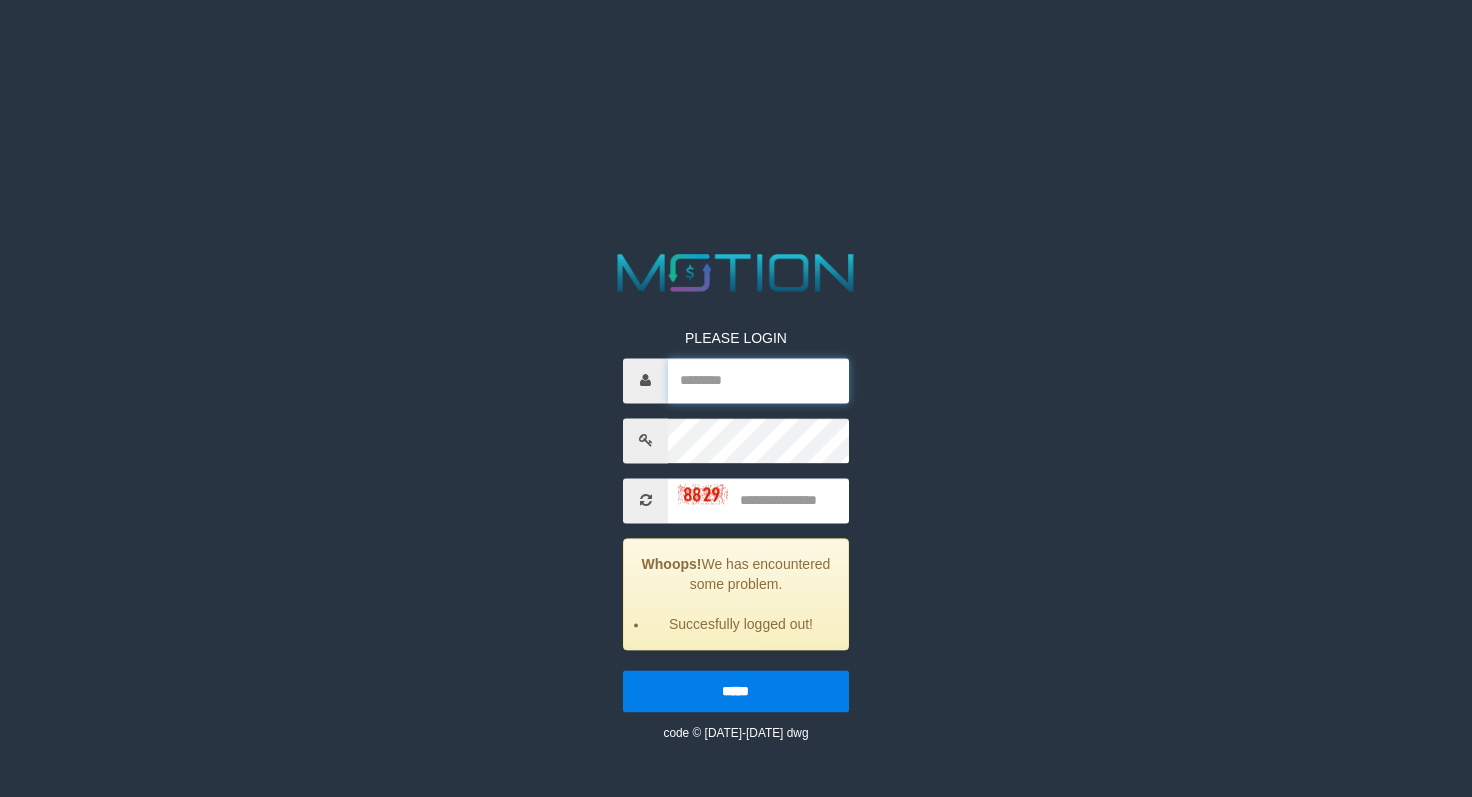 type on "********" 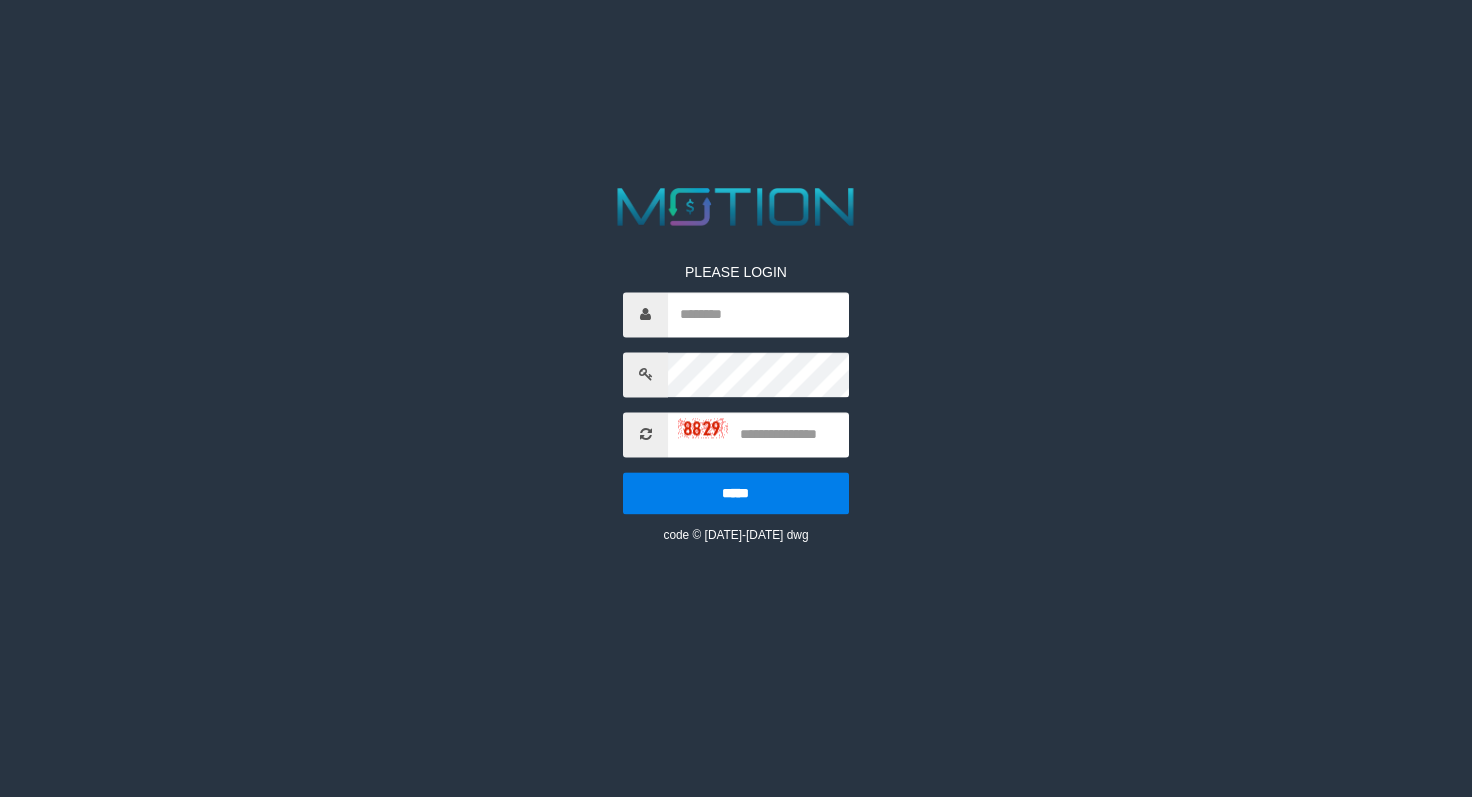 scroll, scrollTop: 0, scrollLeft: 0, axis: both 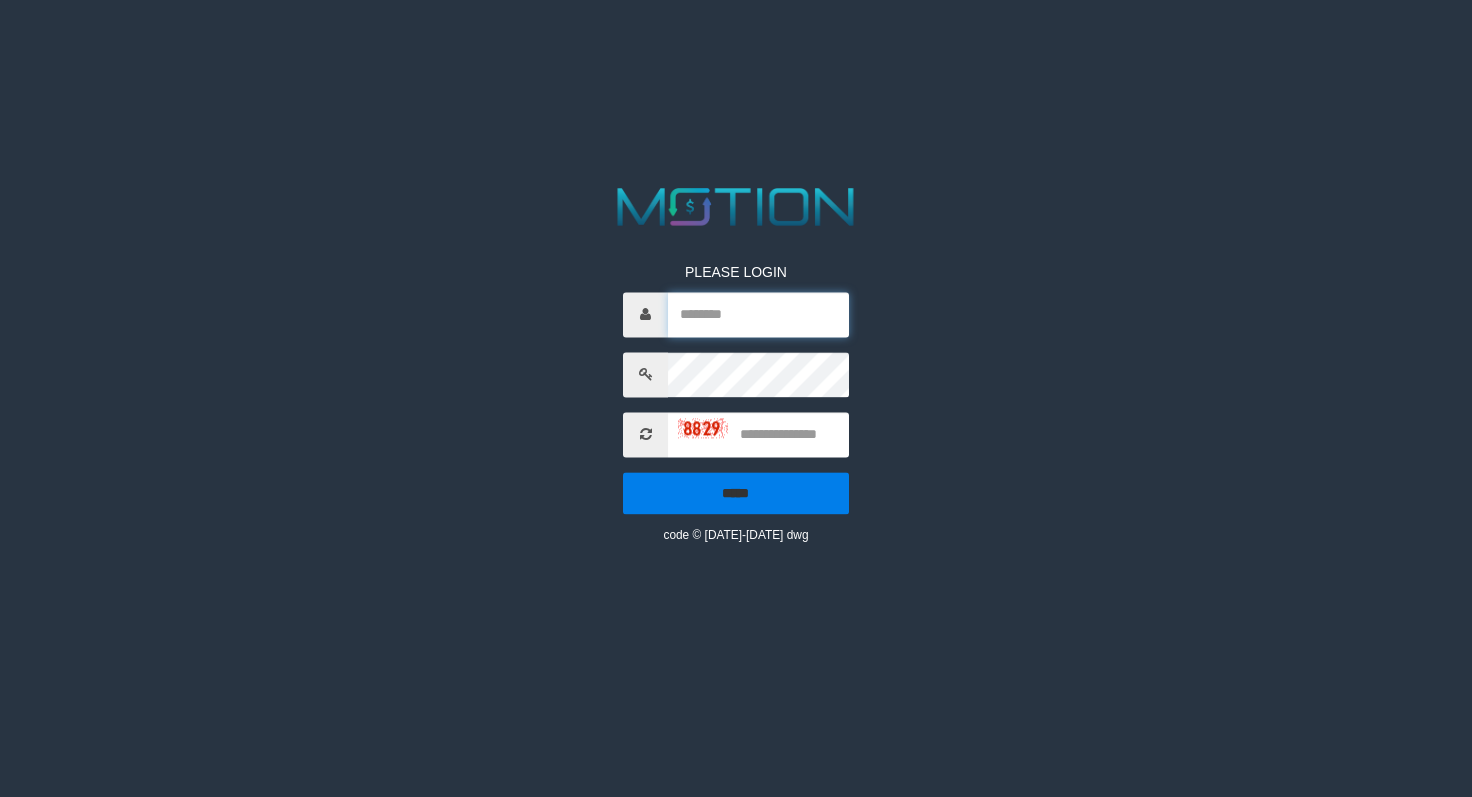 type on "********" 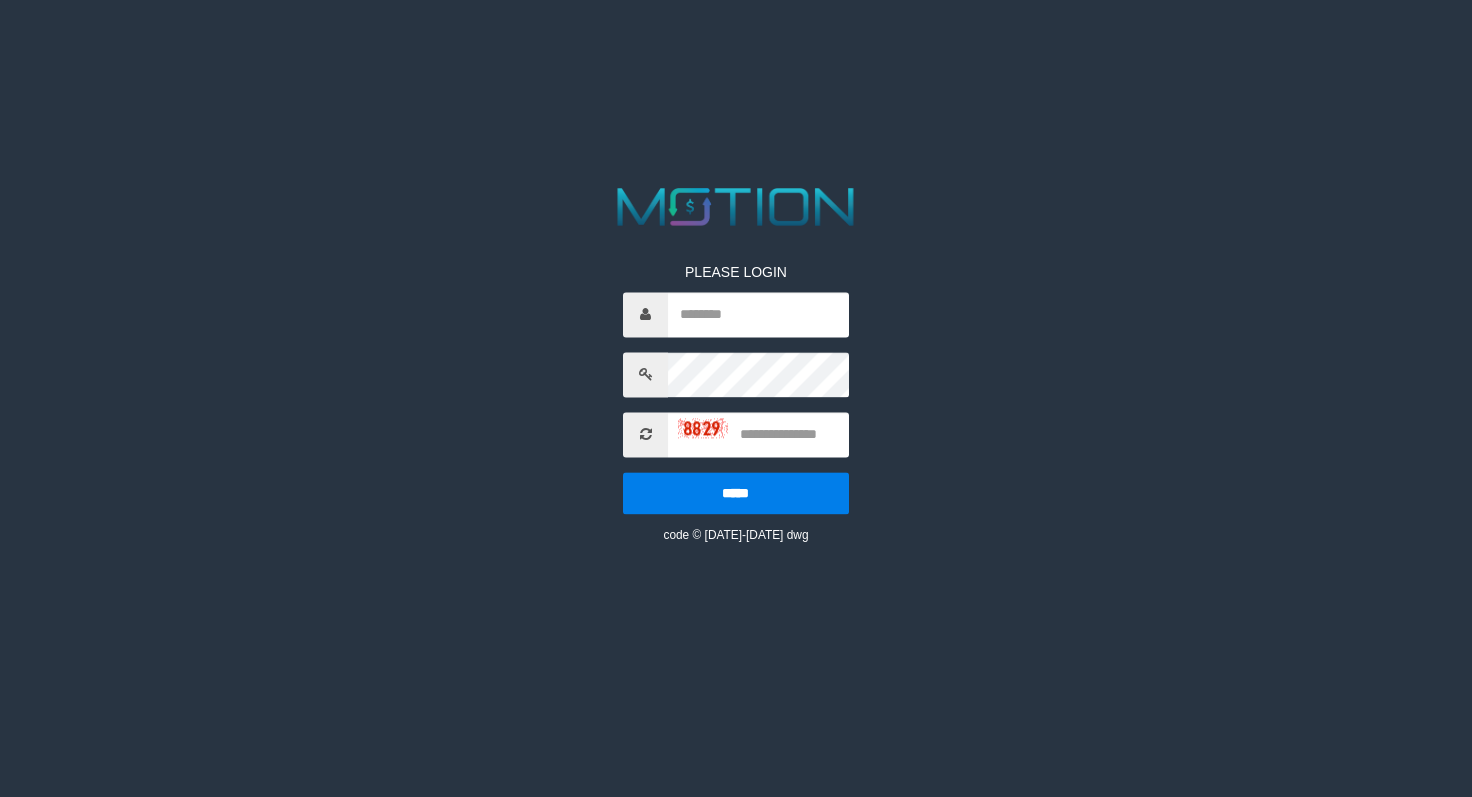 scroll, scrollTop: 0, scrollLeft: 0, axis: both 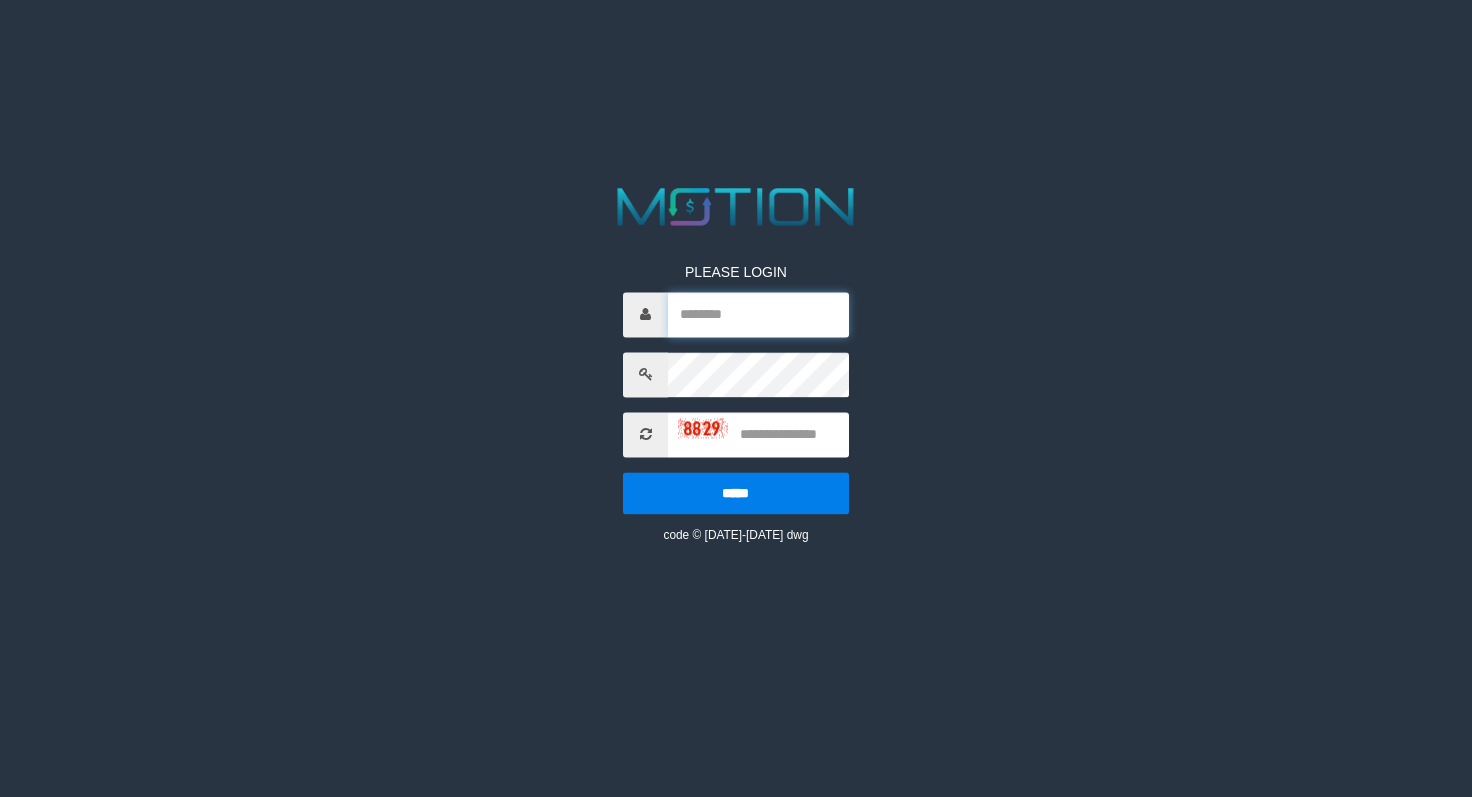 type on "********" 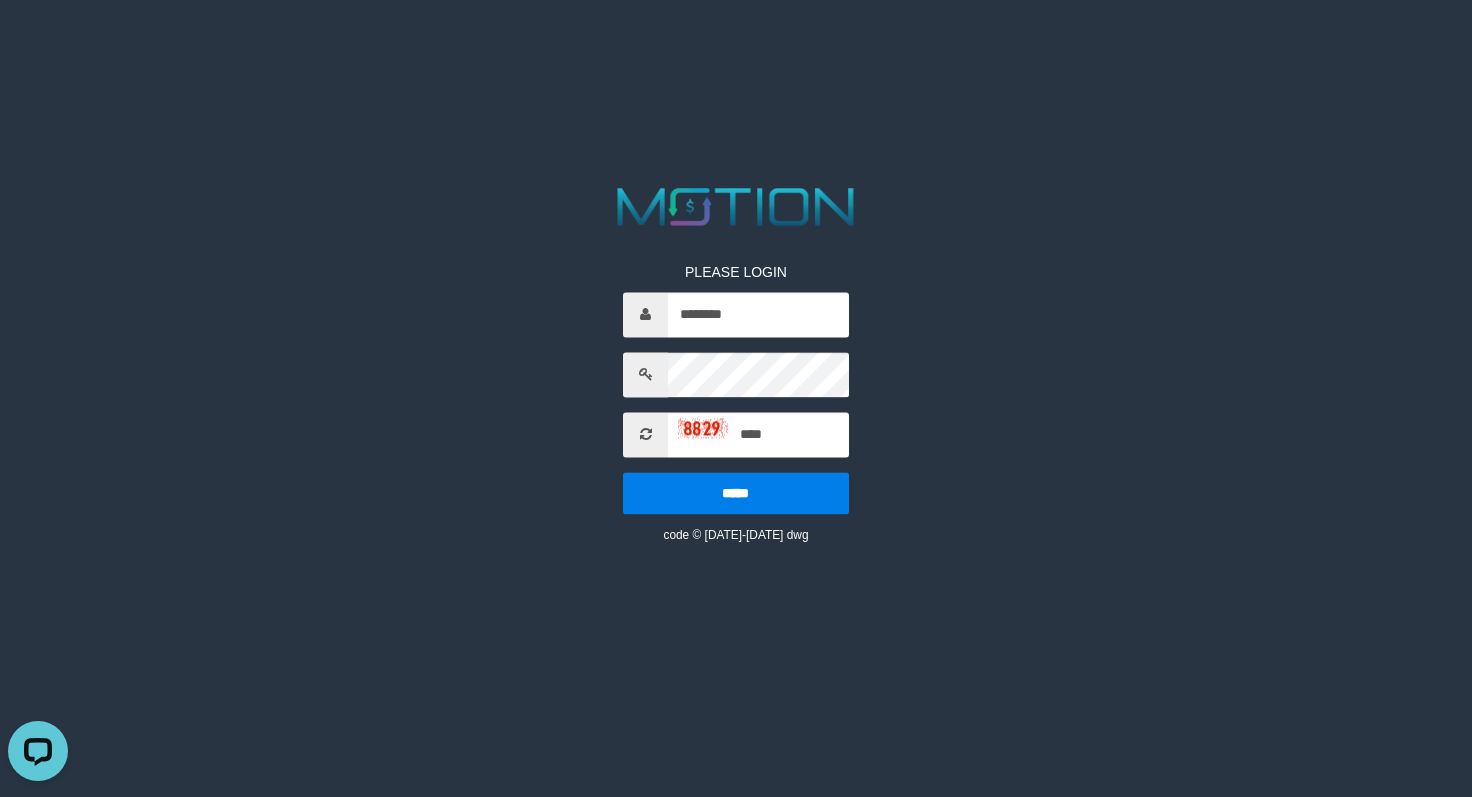 scroll, scrollTop: 0, scrollLeft: 0, axis: both 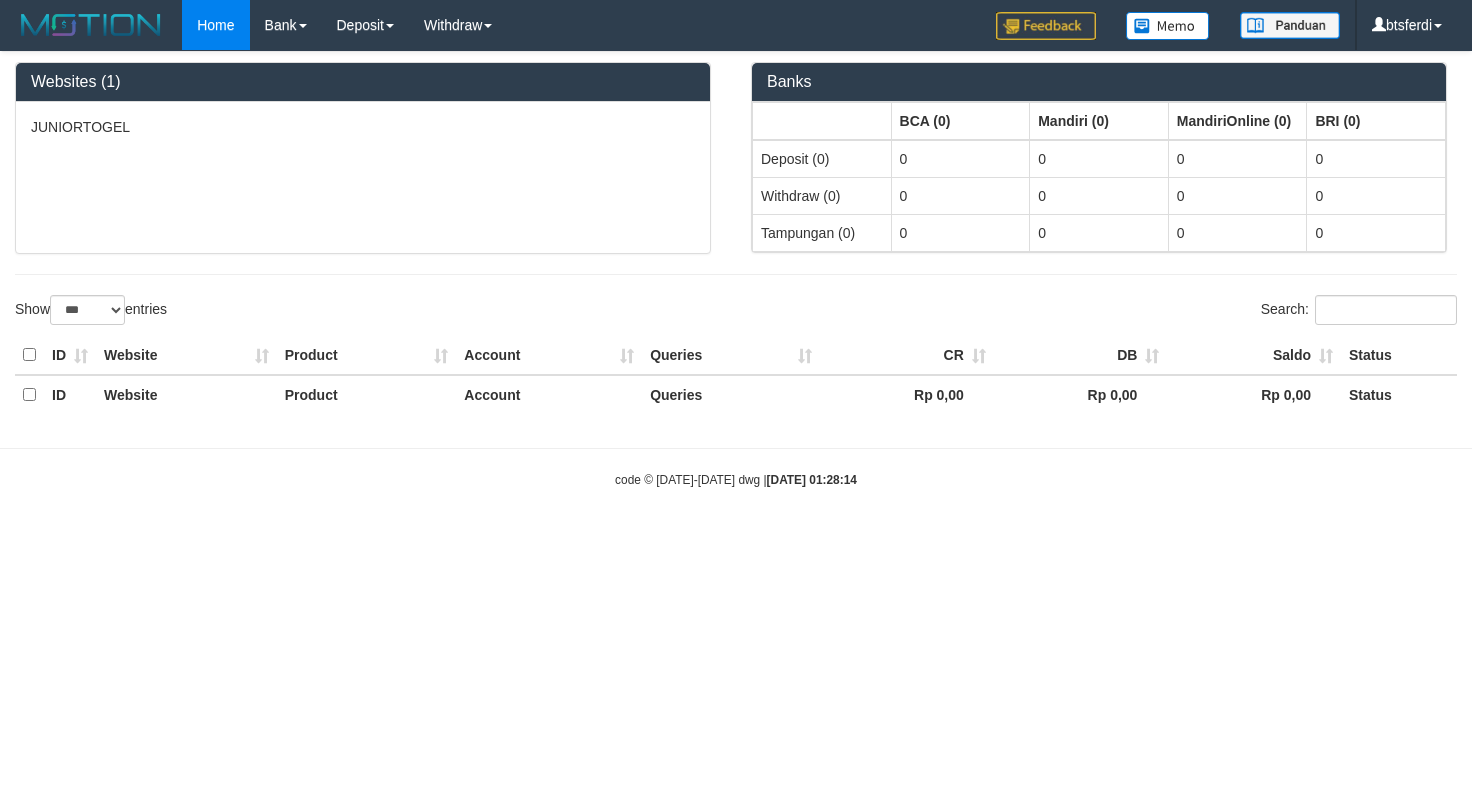 select on "***" 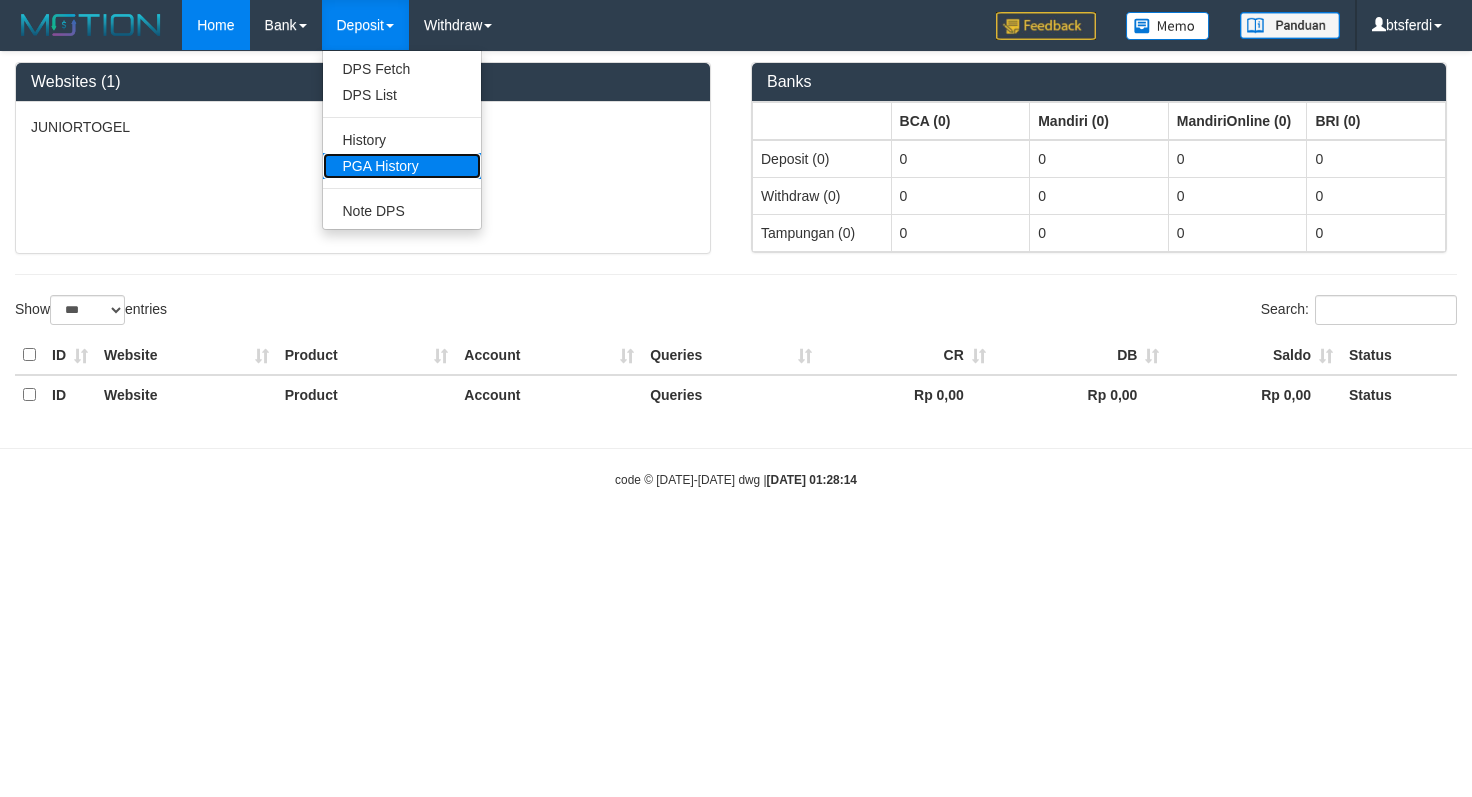 click on "PGA History" at bounding box center [402, 166] 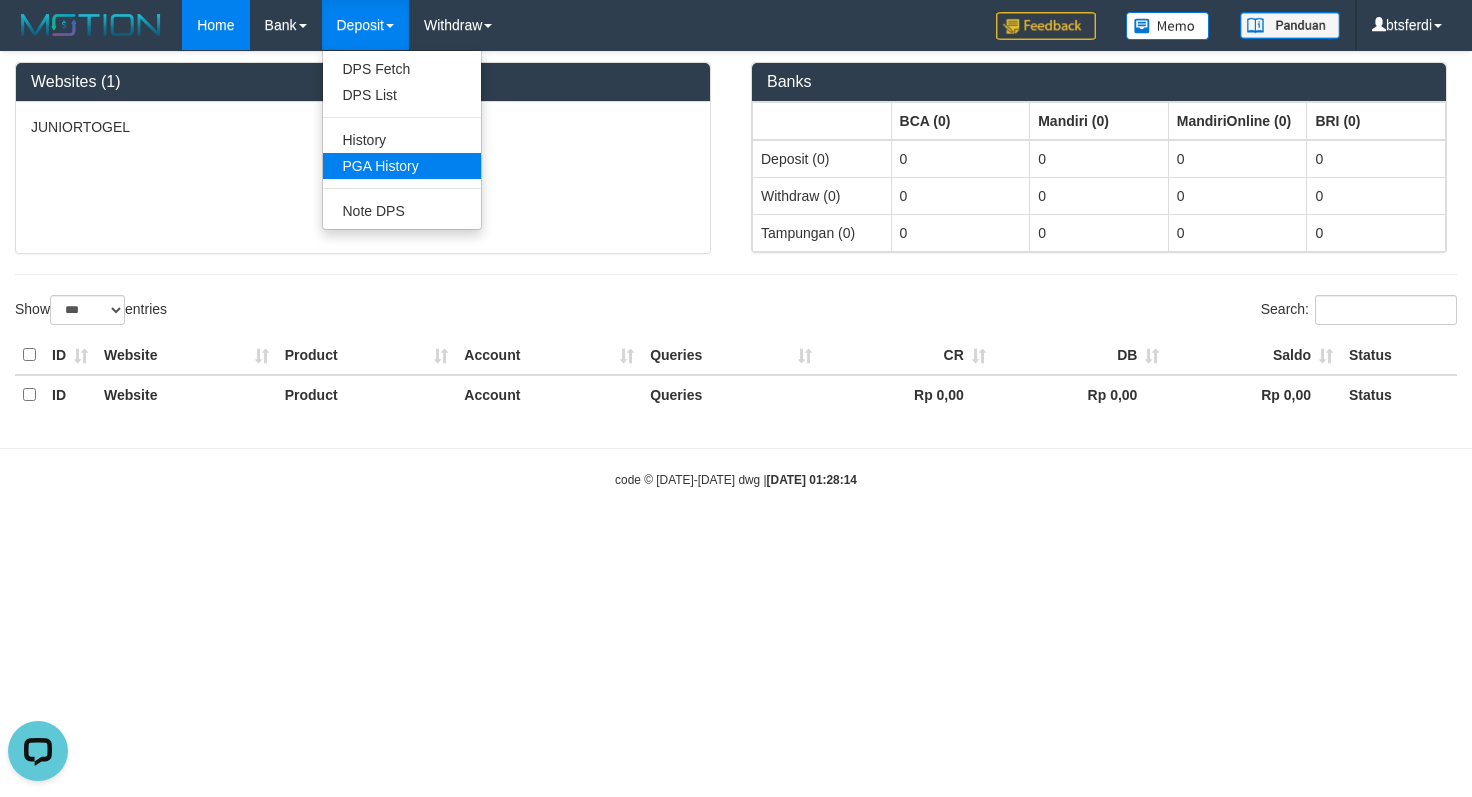scroll, scrollTop: 0, scrollLeft: 0, axis: both 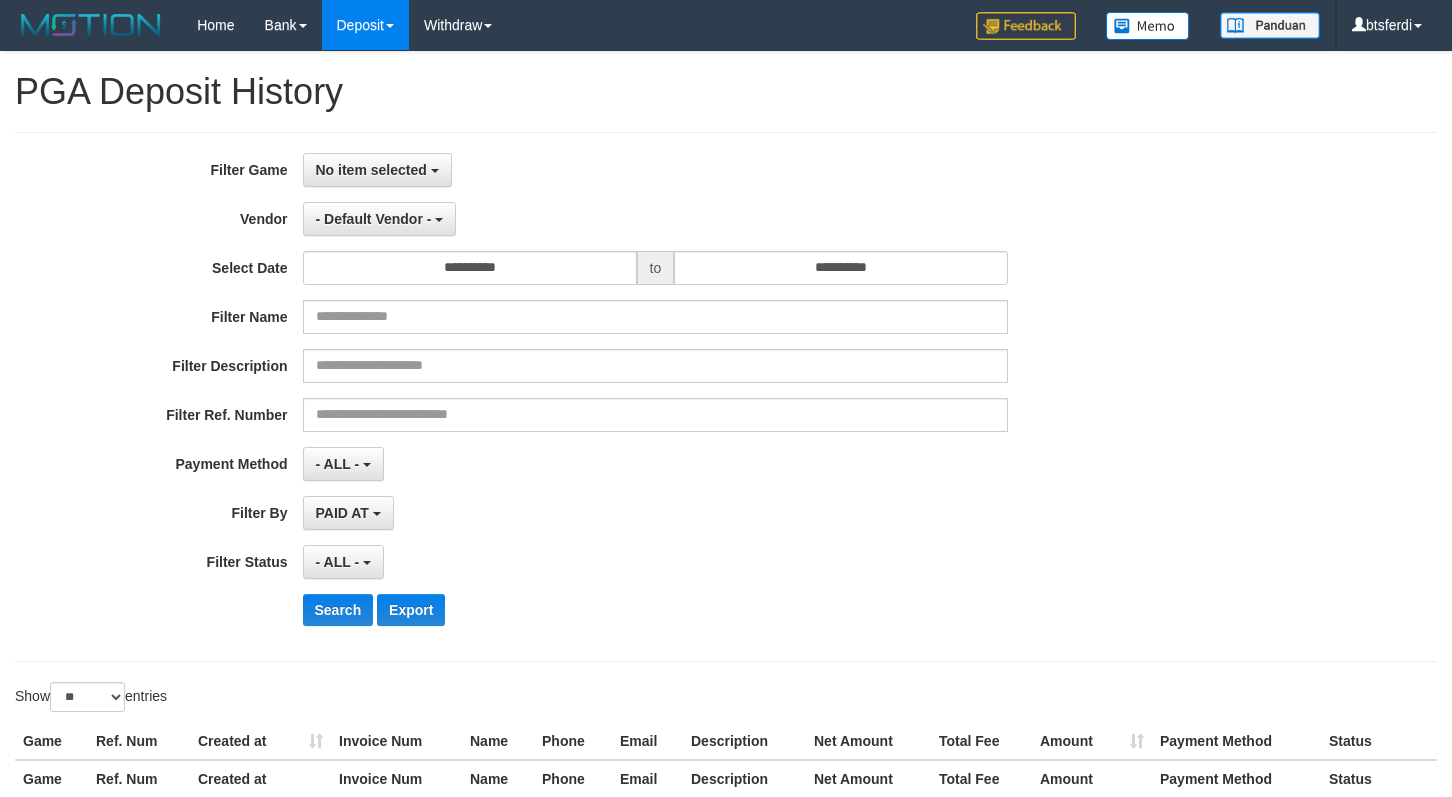 select 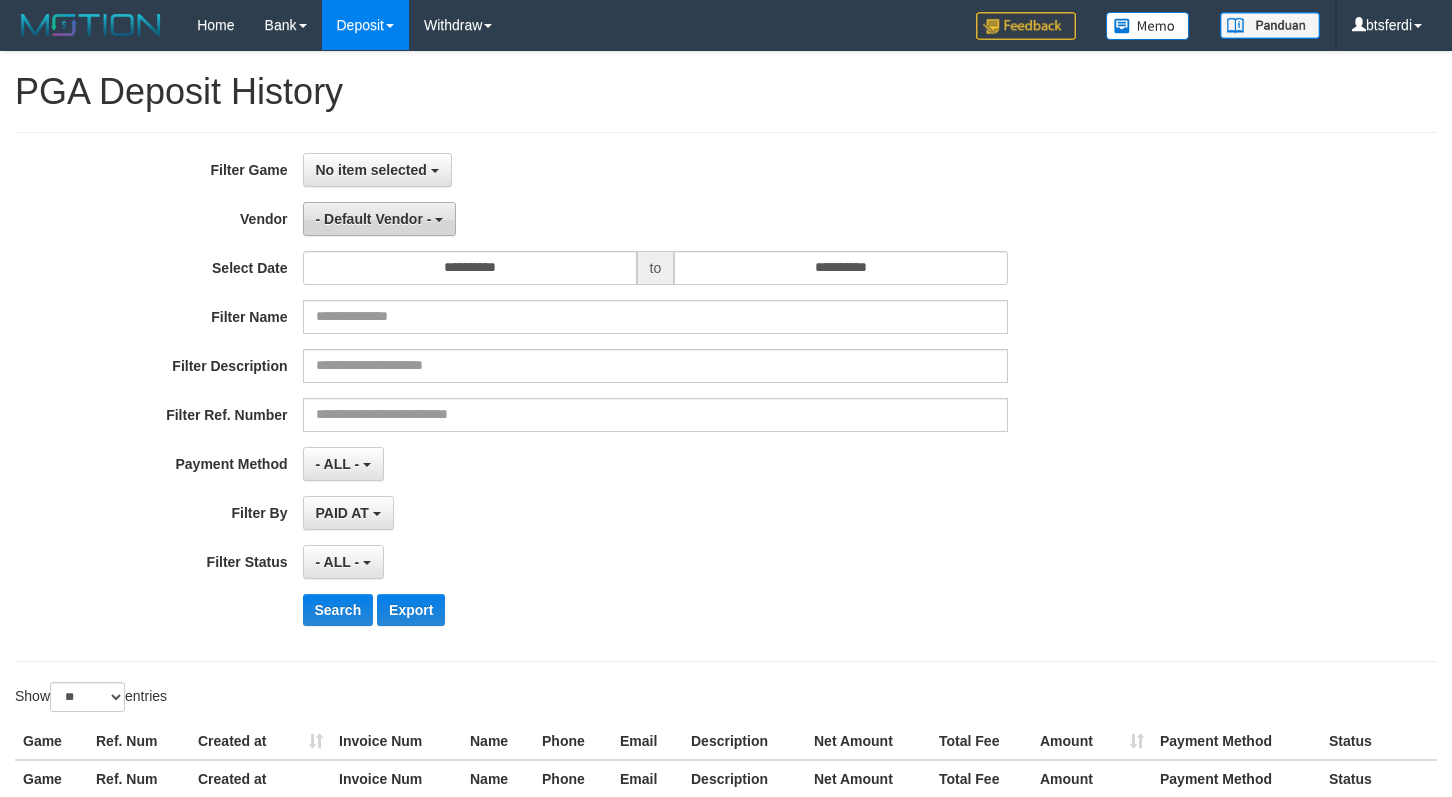scroll, scrollTop: 0, scrollLeft: 0, axis: both 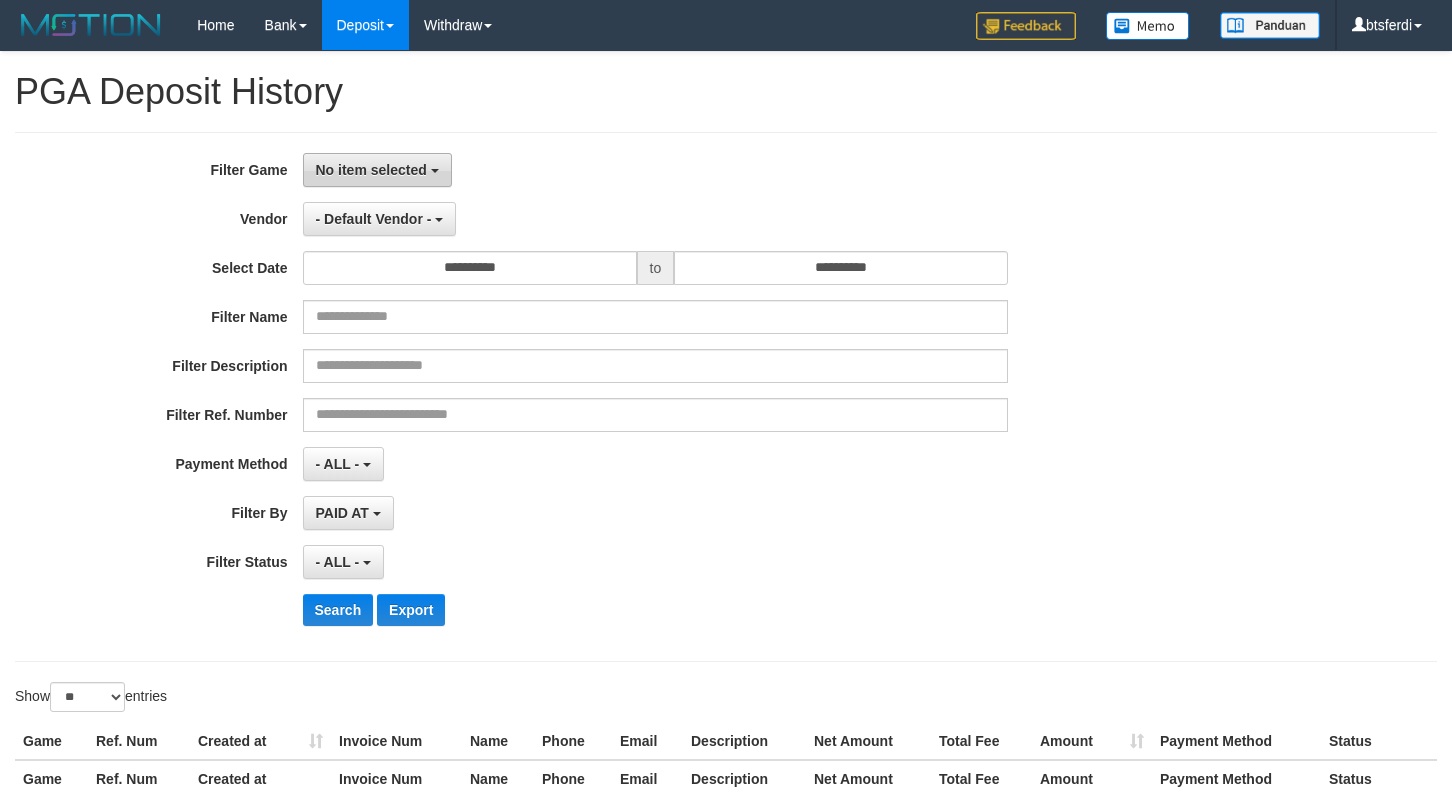click on "No item selected" at bounding box center (377, 170) 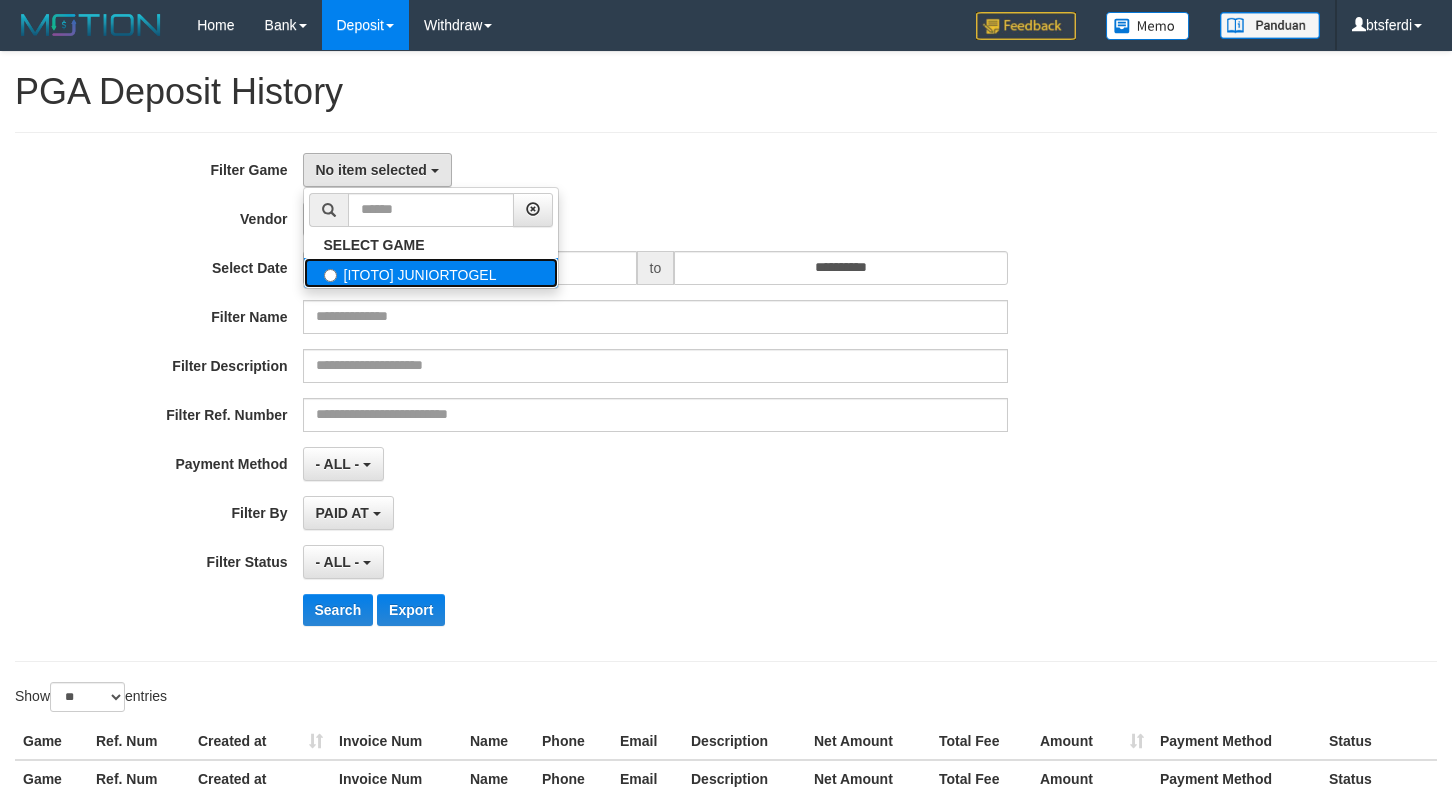click on "[ITOTO] JUNIORTOGEL" at bounding box center (431, 273) 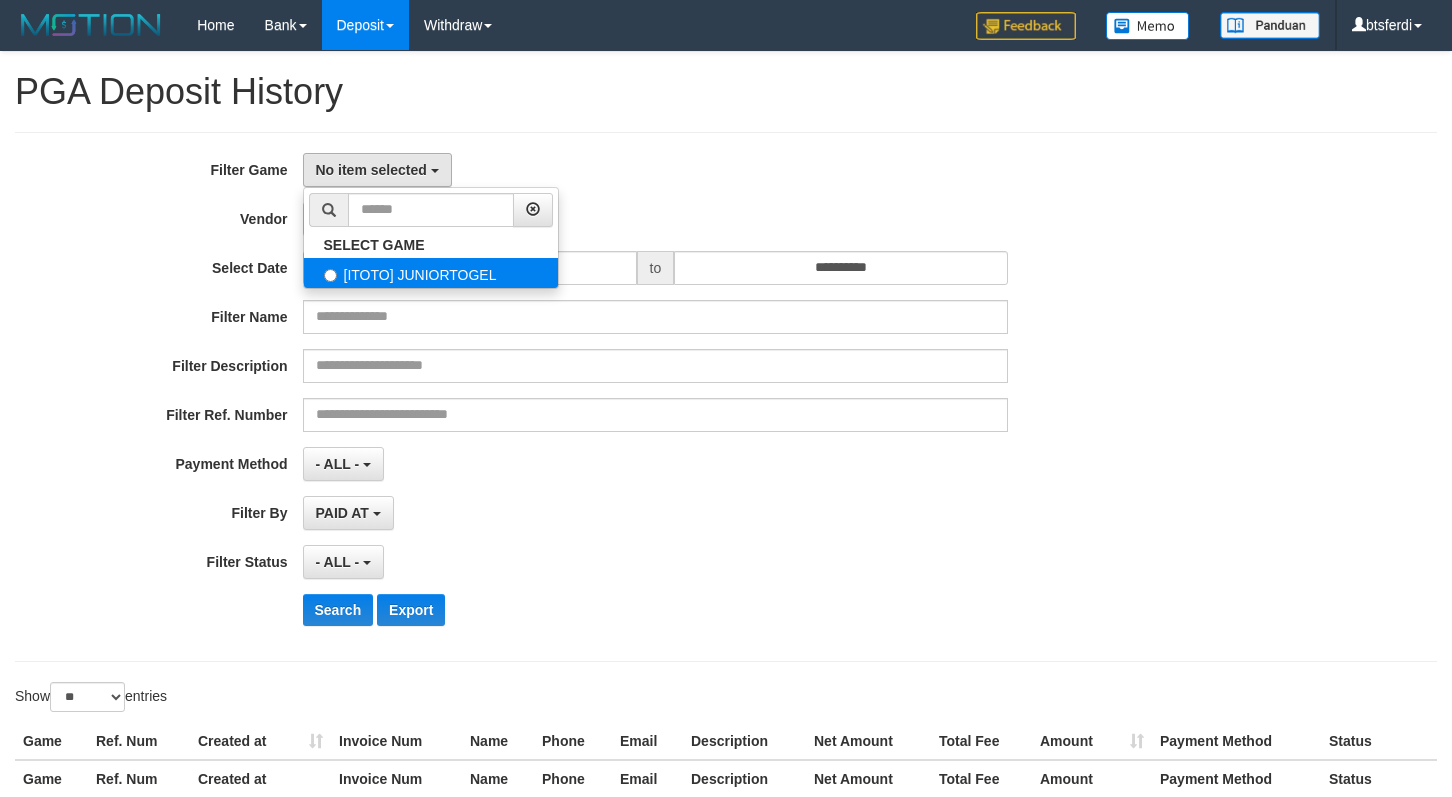 select on "****" 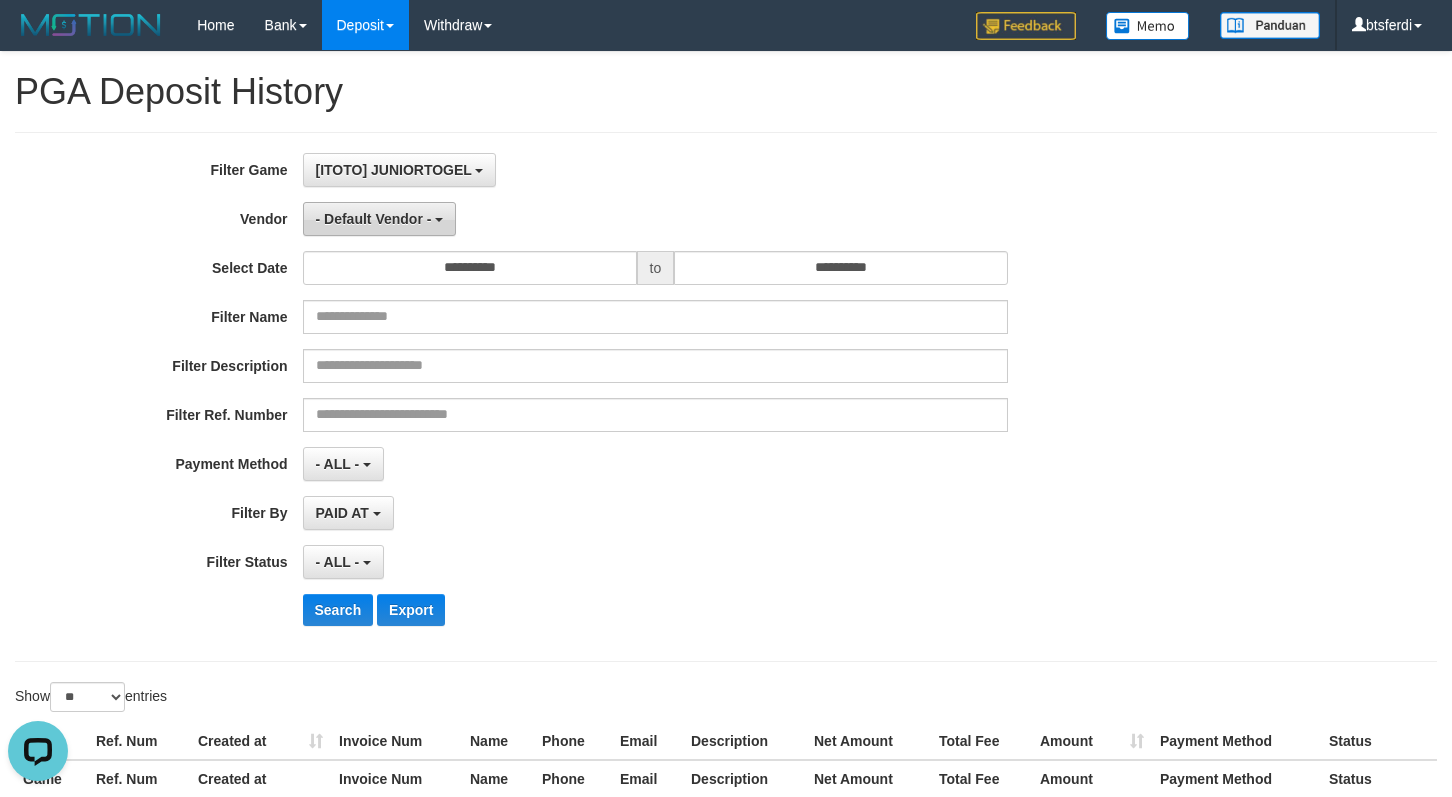 scroll, scrollTop: 0, scrollLeft: 0, axis: both 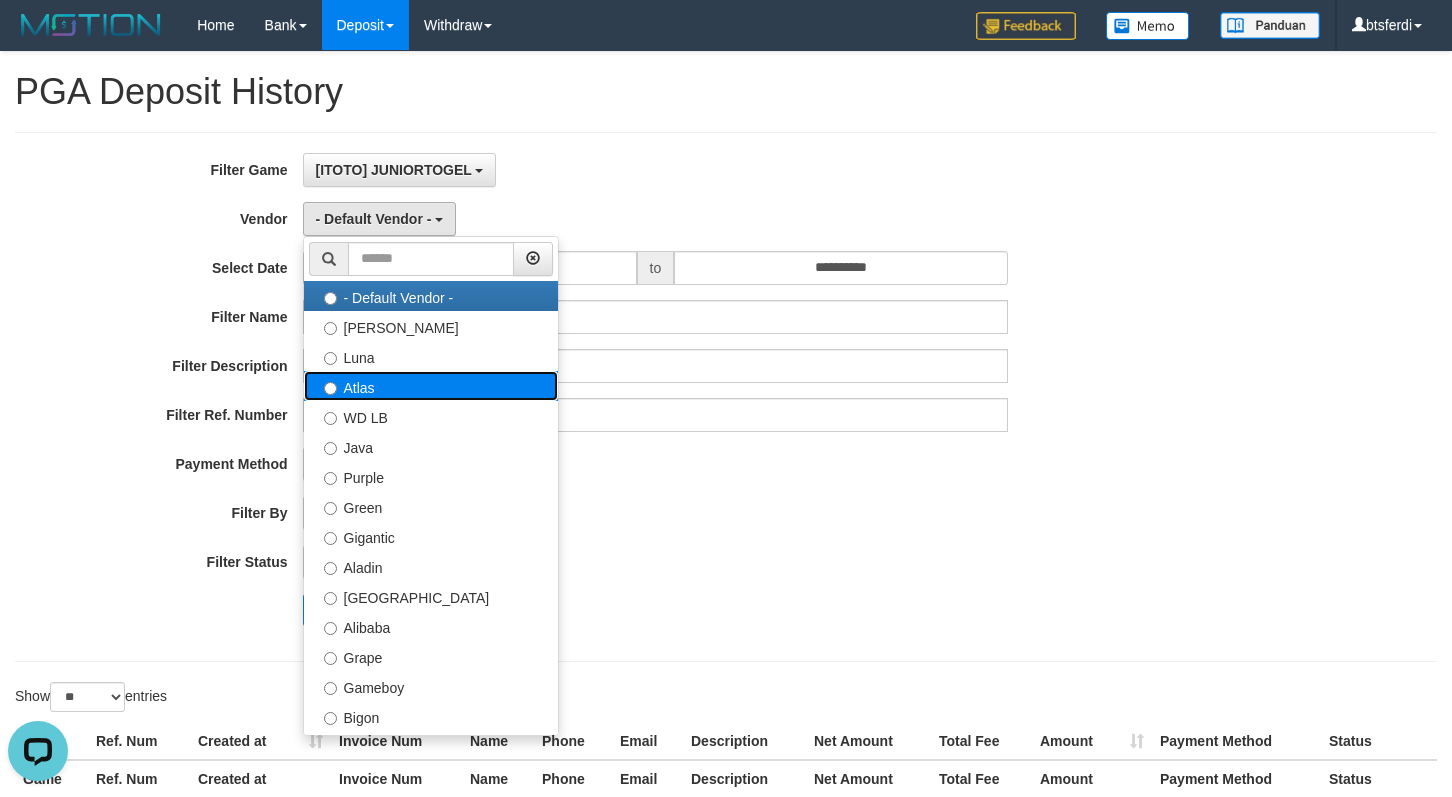 click on "Atlas" at bounding box center (431, 386) 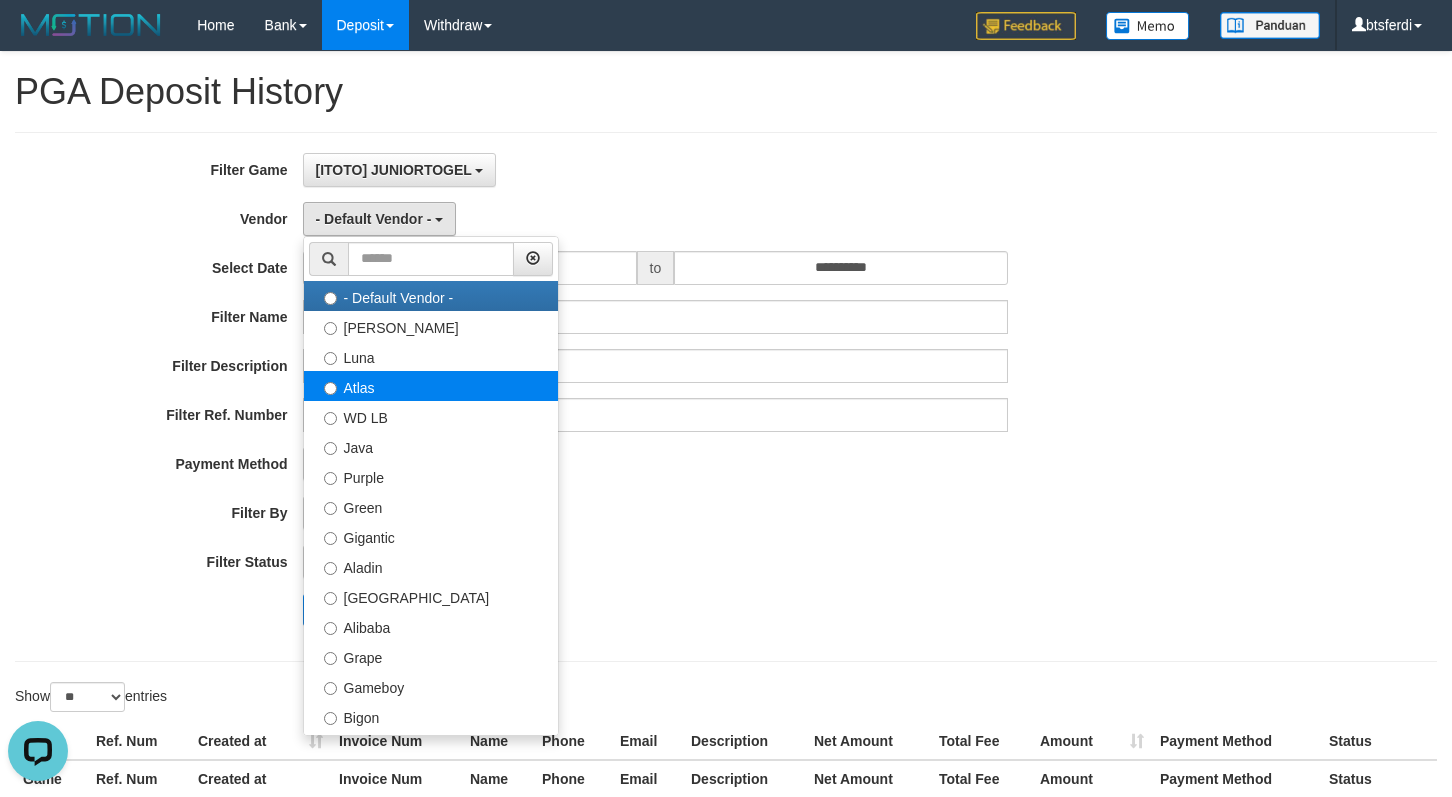 select on "**********" 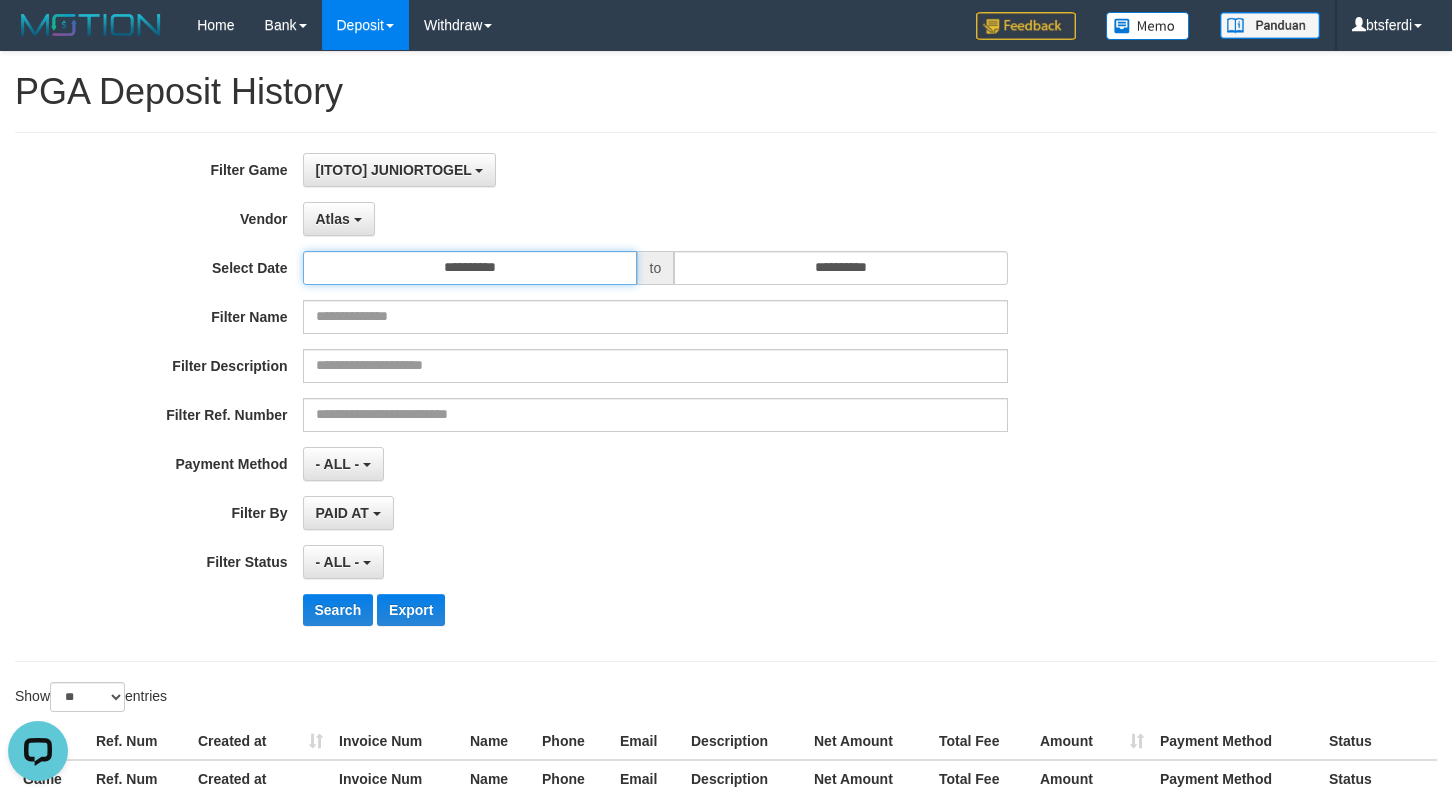 click on "**********" at bounding box center (470, 268) 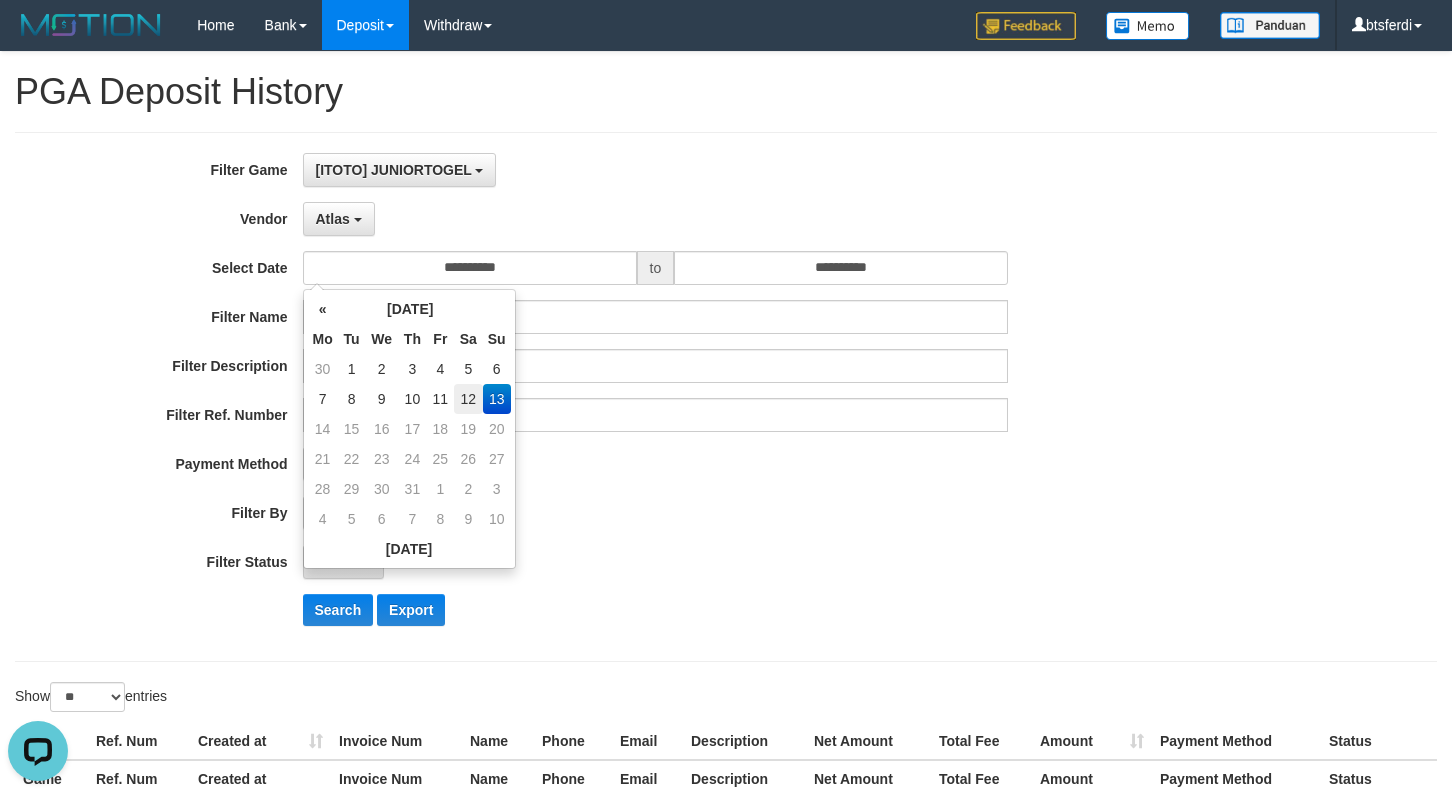click on "12" at bounding box center [468, 399] 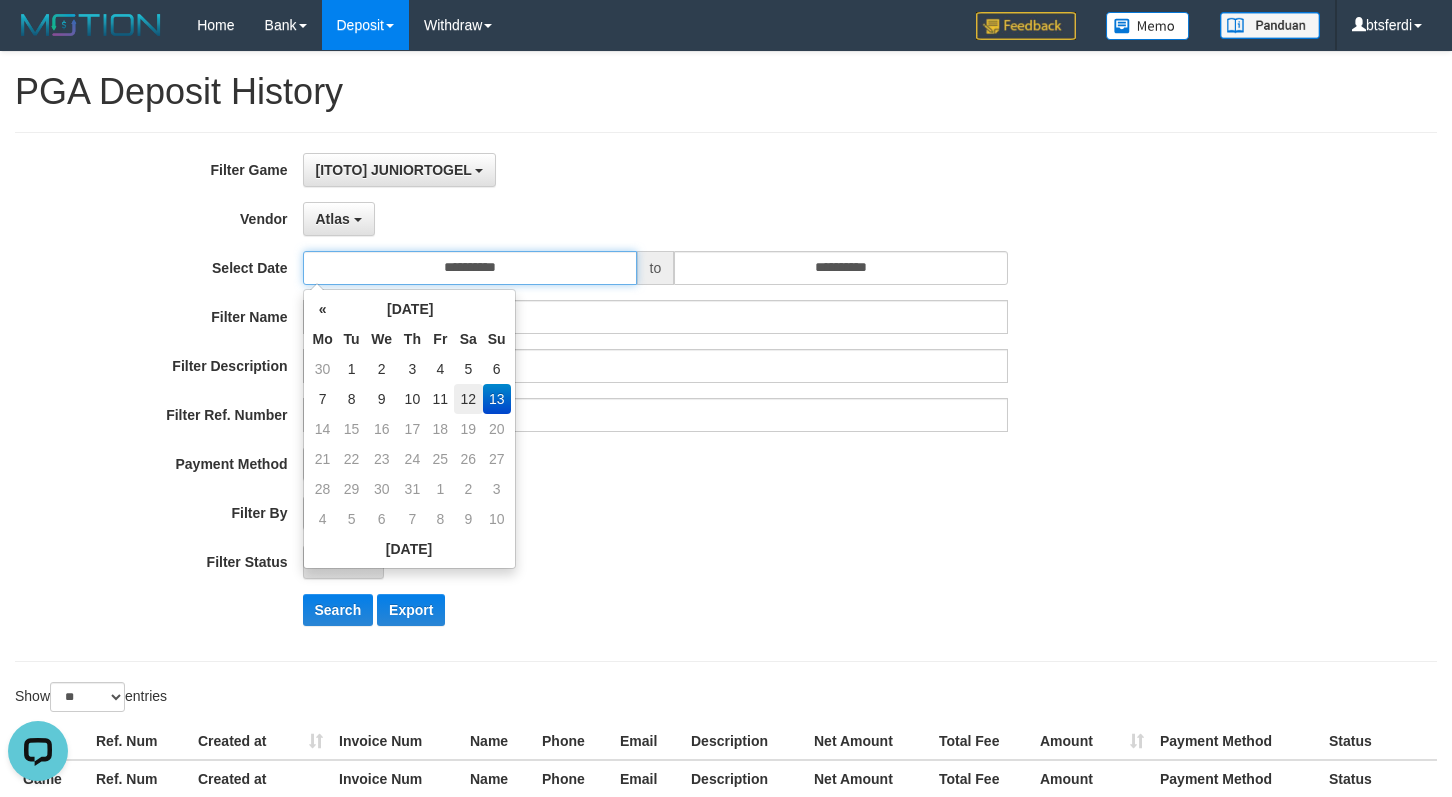 type on "**********" 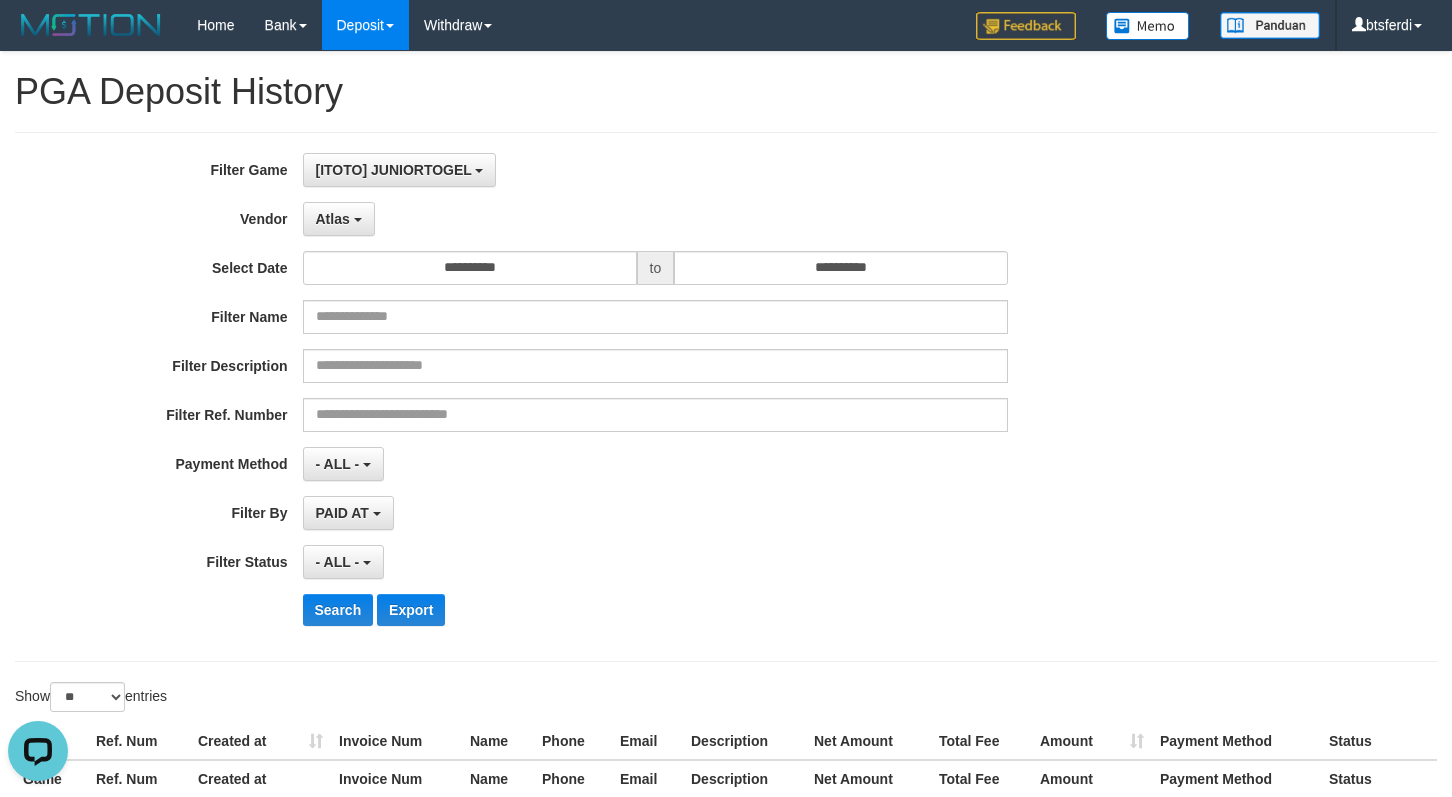 drag, startPoint x: 697, startPoint y: 478, endPoint x: 757, endPoint y: 332, distance: 157.84802 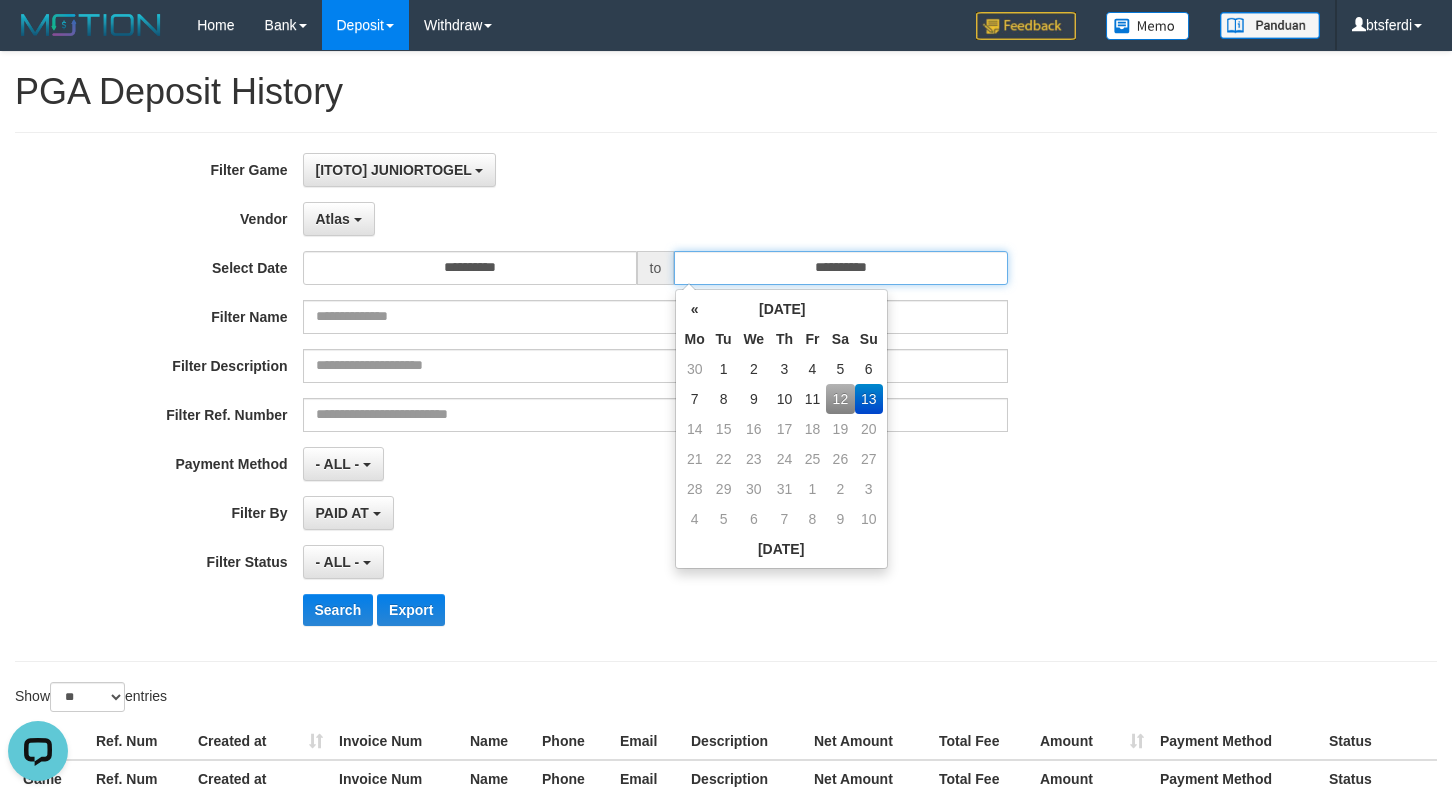click on "**********" at bounding box center [841, 268] 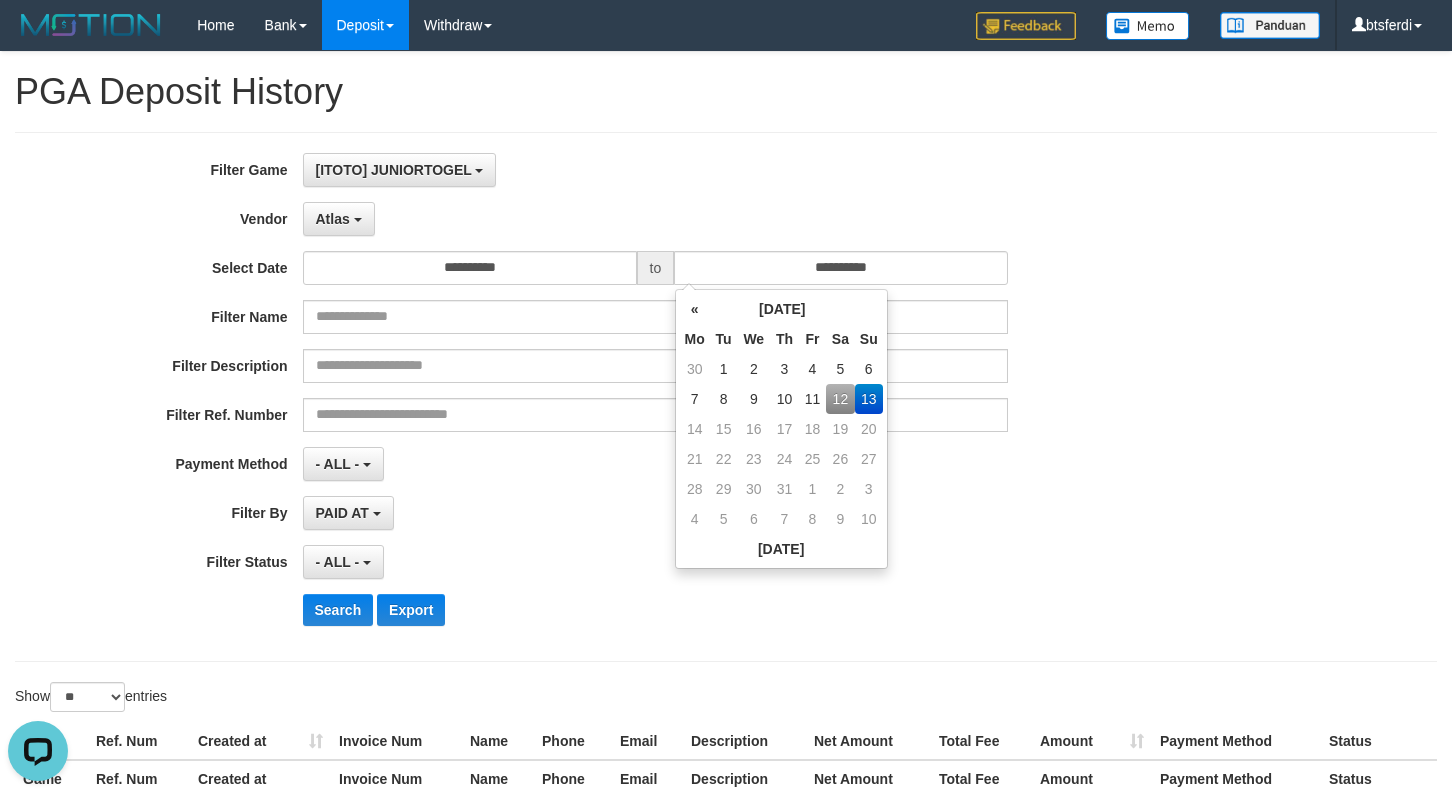 click on "12" at bounding box center (840, 399) 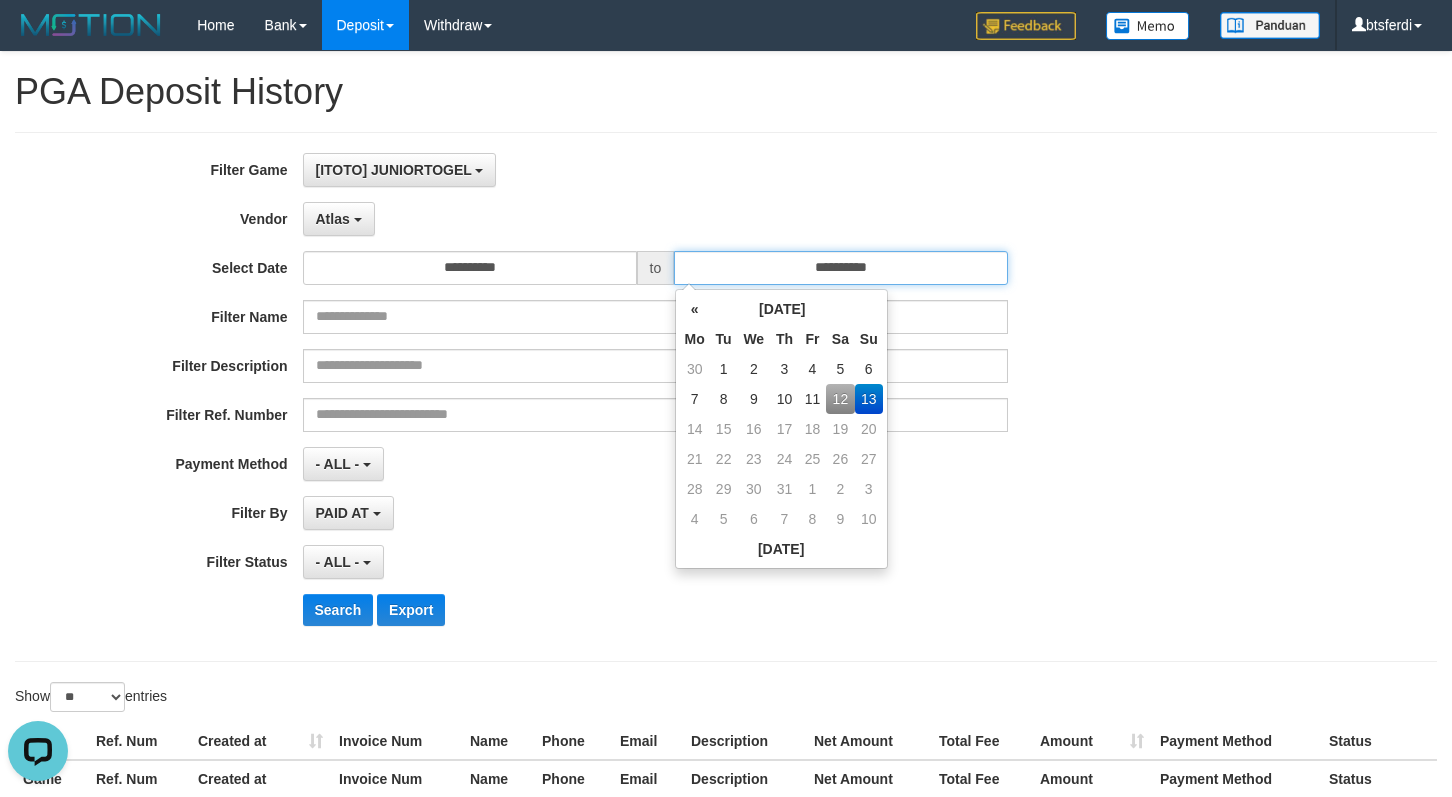 type on "**********" 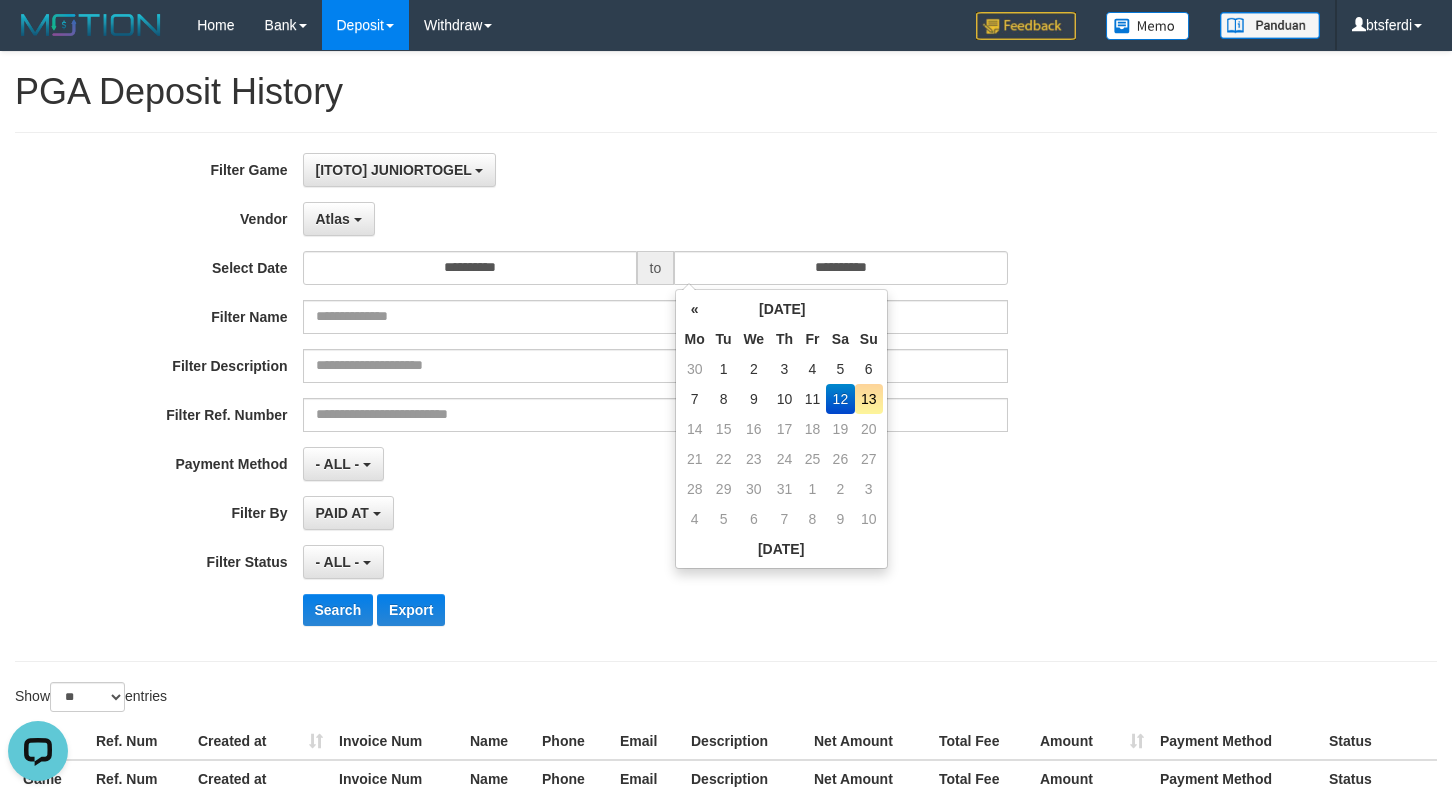 click on "PAID AT
PAID AT
CREATED AT" at bounding box center [656, 513] 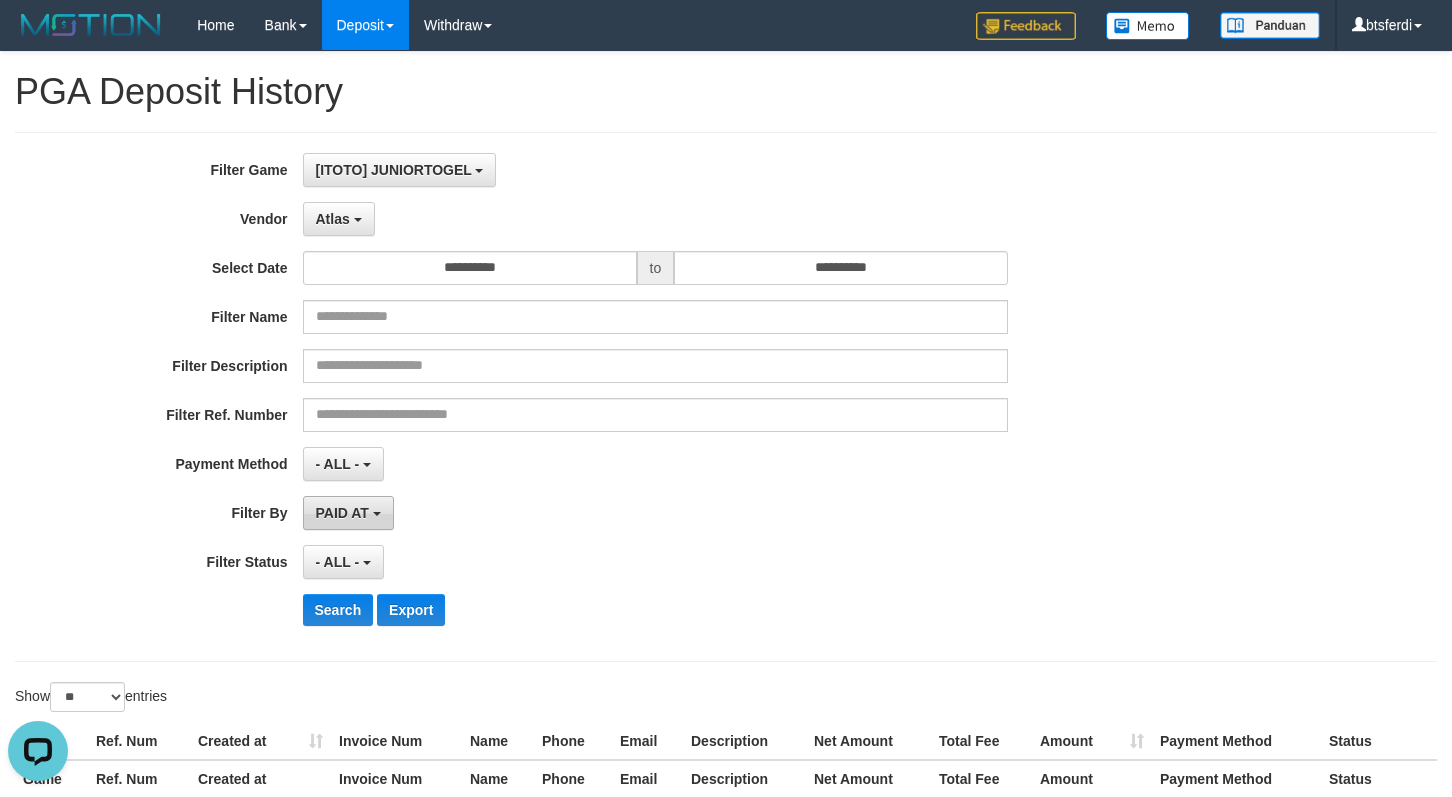 click on "PAID AT" at bounding box center [348, 513] 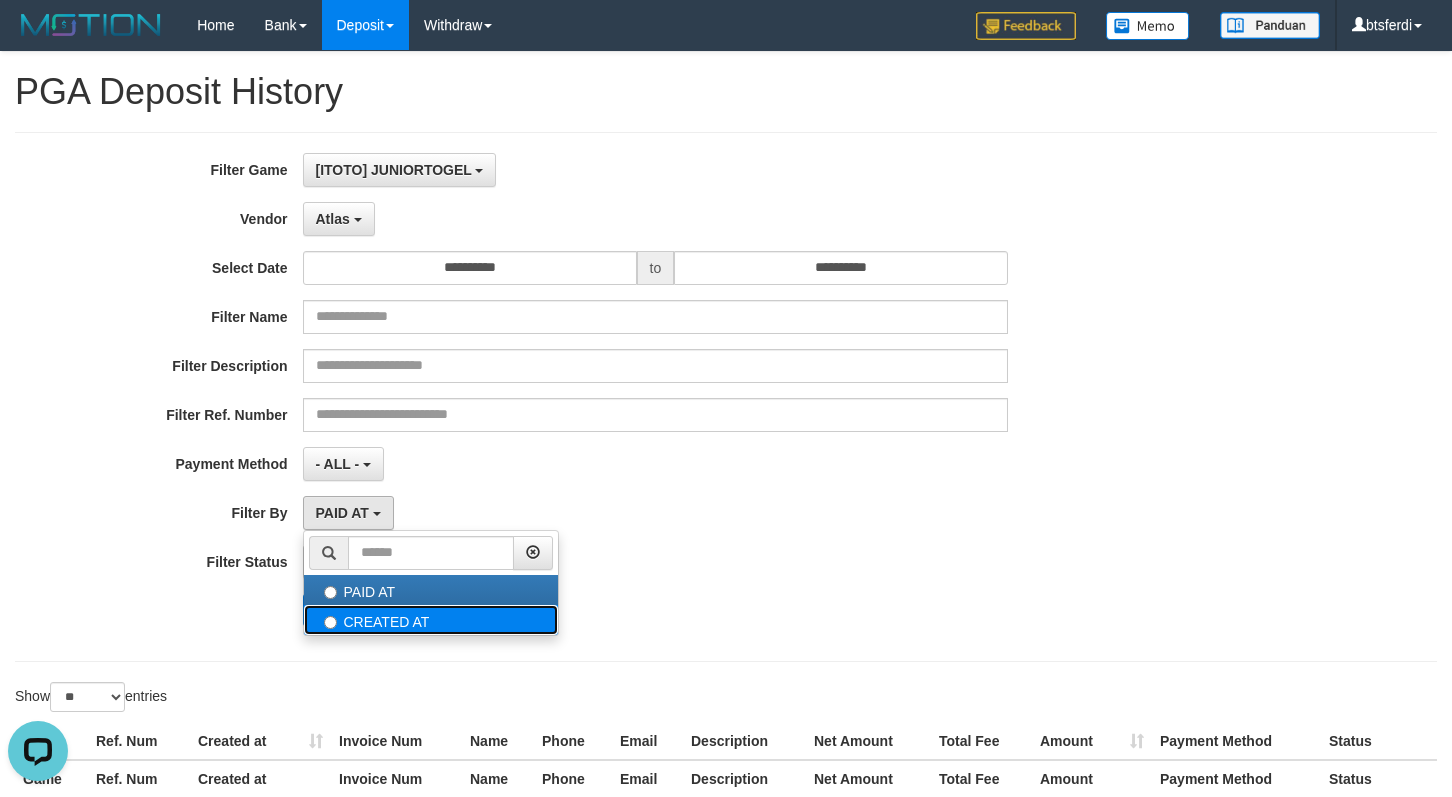 click on "CREATED AT" at bounding box center [431, 620] 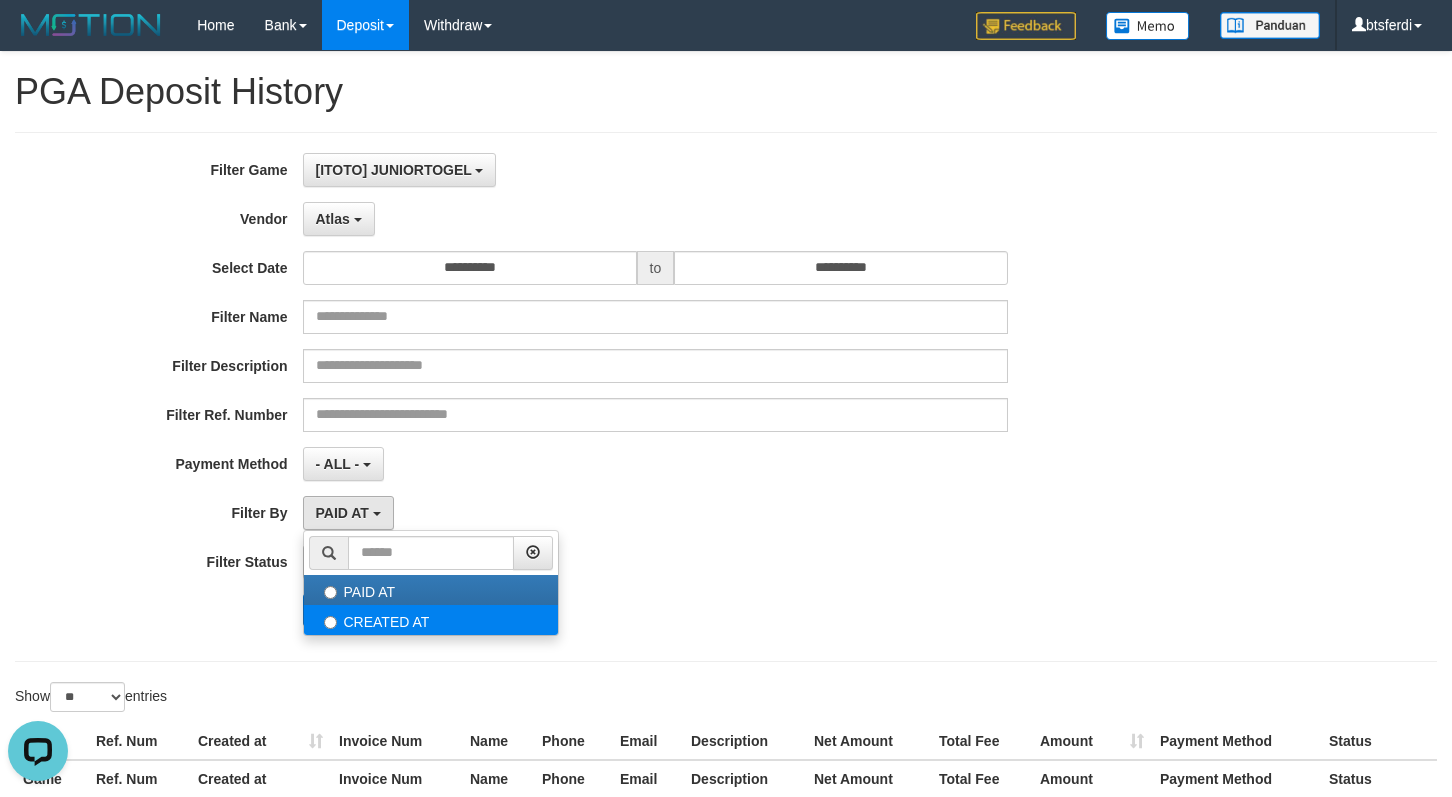 select on "*" 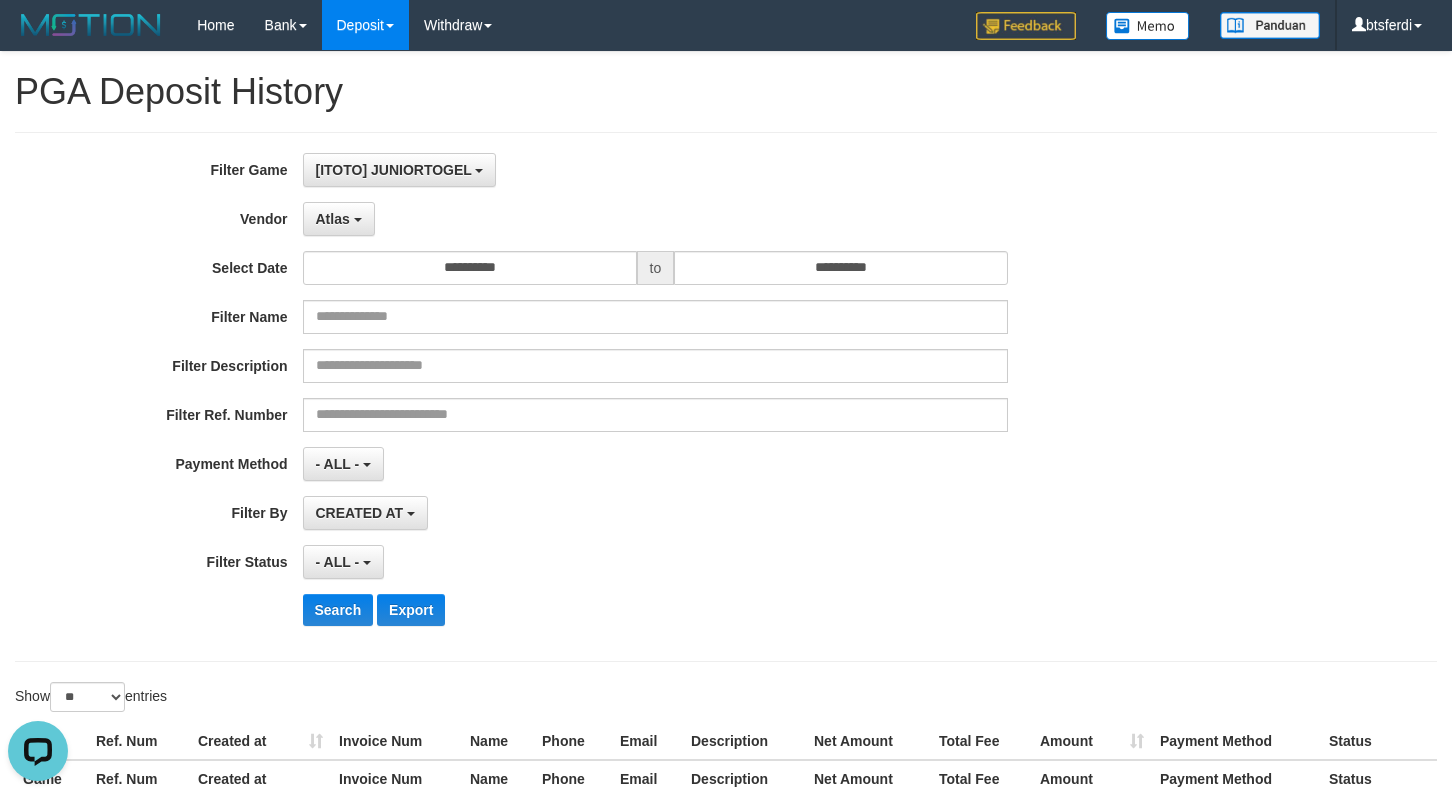drag, startPoint x: 466, startPoint y: 477, endPoint x: 429, endPoint y: 526, distance: 61.400326 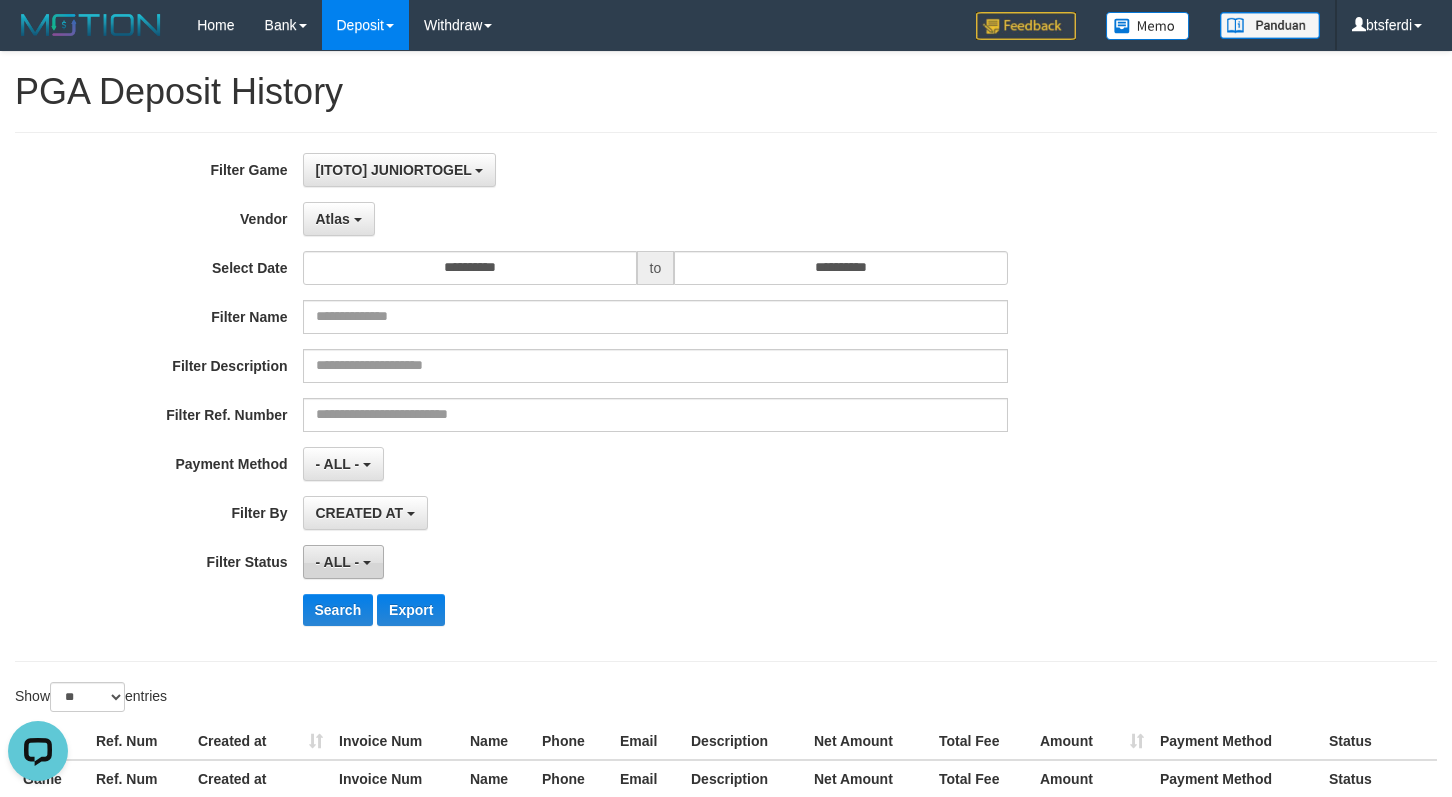 click on "- ALL -" at bounding box center [343, 562] 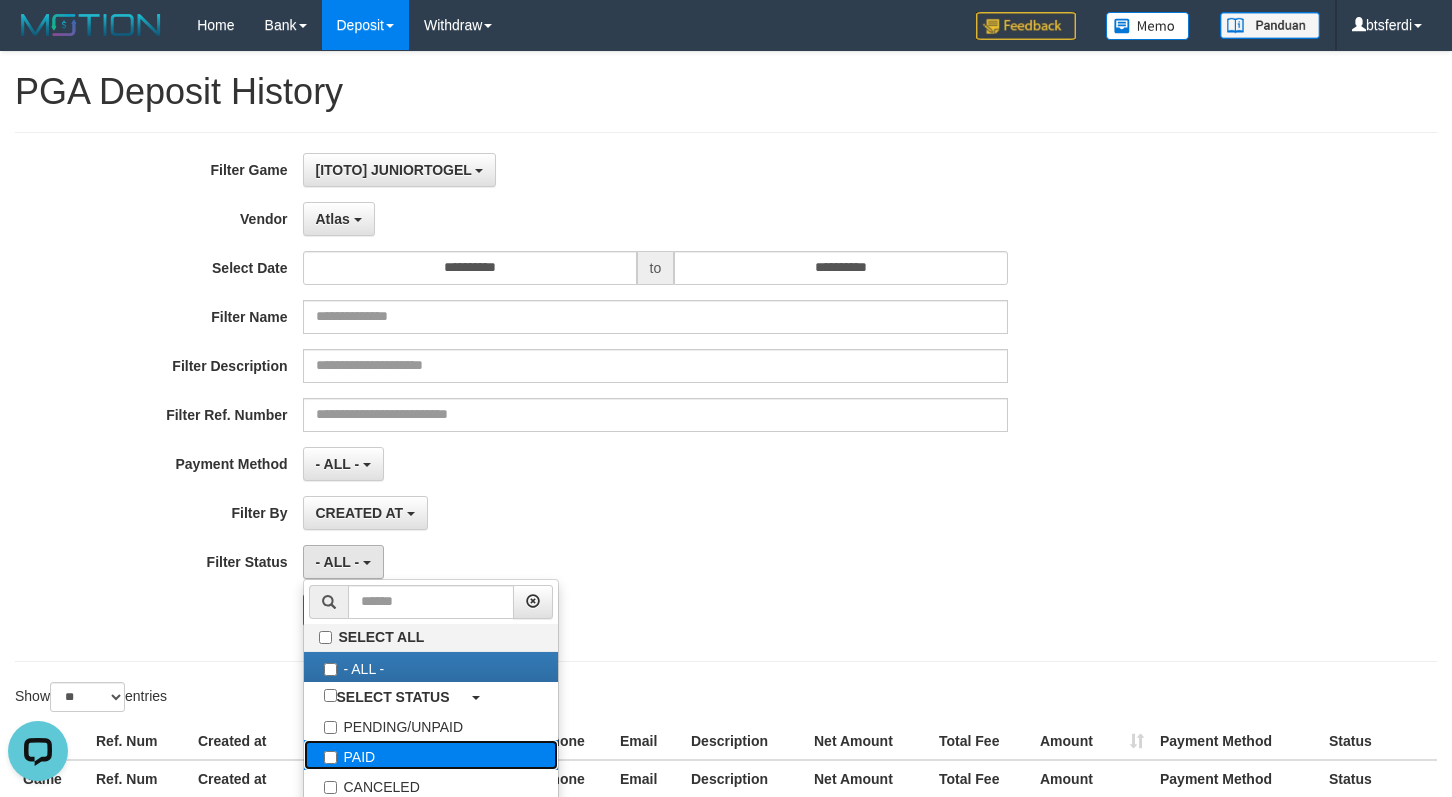 click on "PAID" at bounding box center (431, 755) 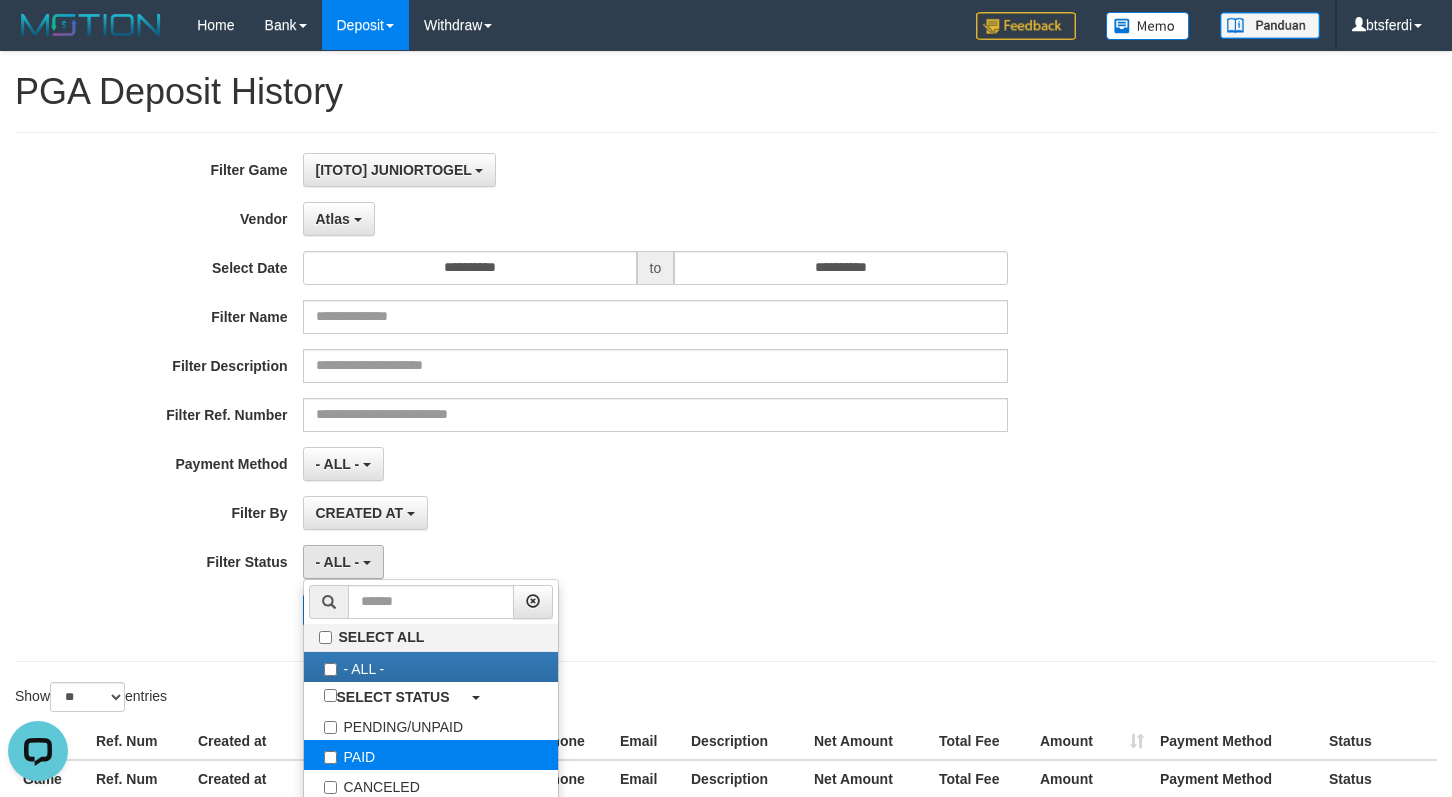 select on "*" 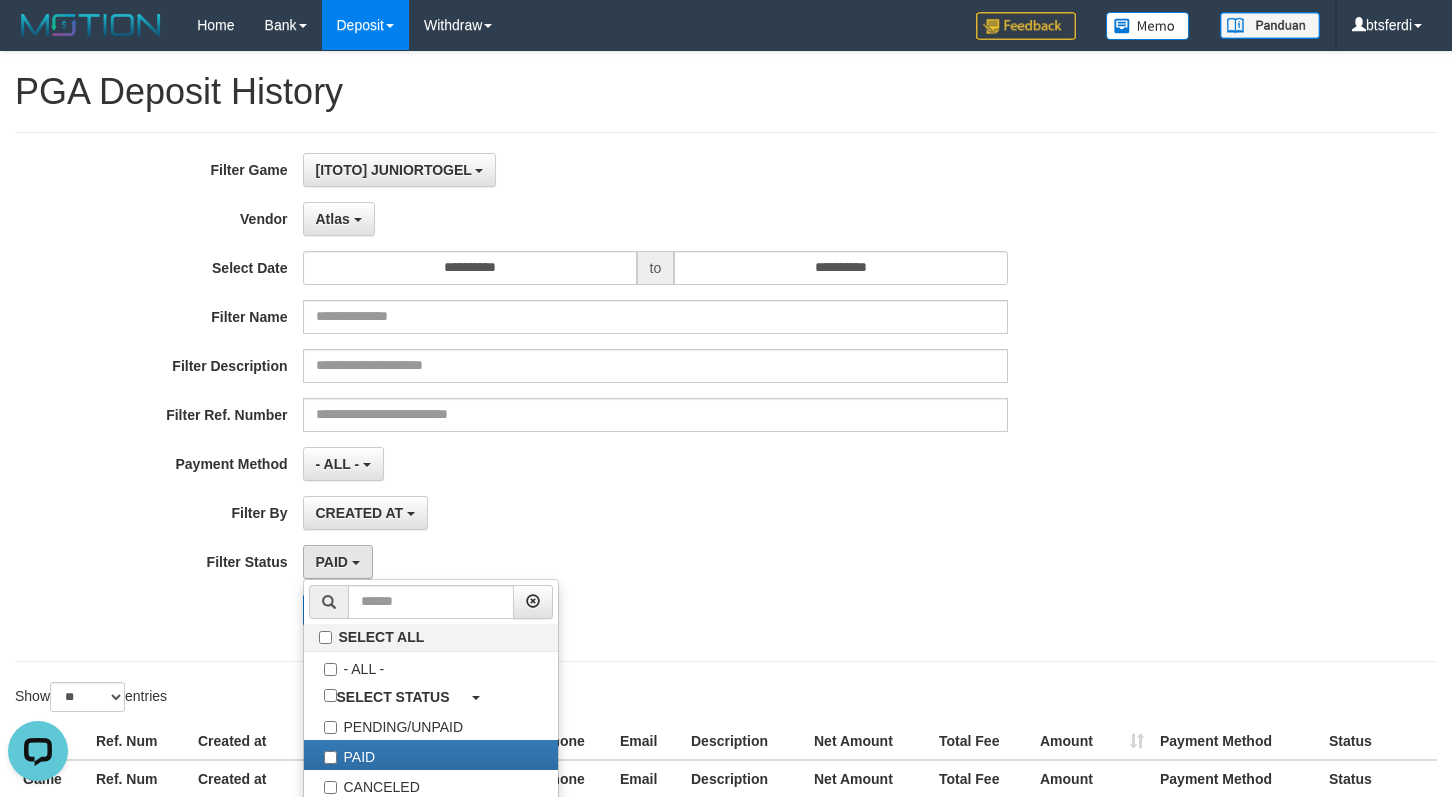 click on "- ALL -    SELECT ALL  - ALL -  SELECT PAYMENT METHOD
Mandiri
BNI
OVO
CIMB
BRI
MAYBANK
PERMATA
DANAMON
INDOMARET
ALFAMART
GOPAY
CC
BCA
QRIS
SINARMAS
LINKAJA
SHOPEEPAY
ATMBERSAMA
DANA
ARTHAGRAHA
SAMPOERNA
OCBCNISP" at bounding box center (656, 464) 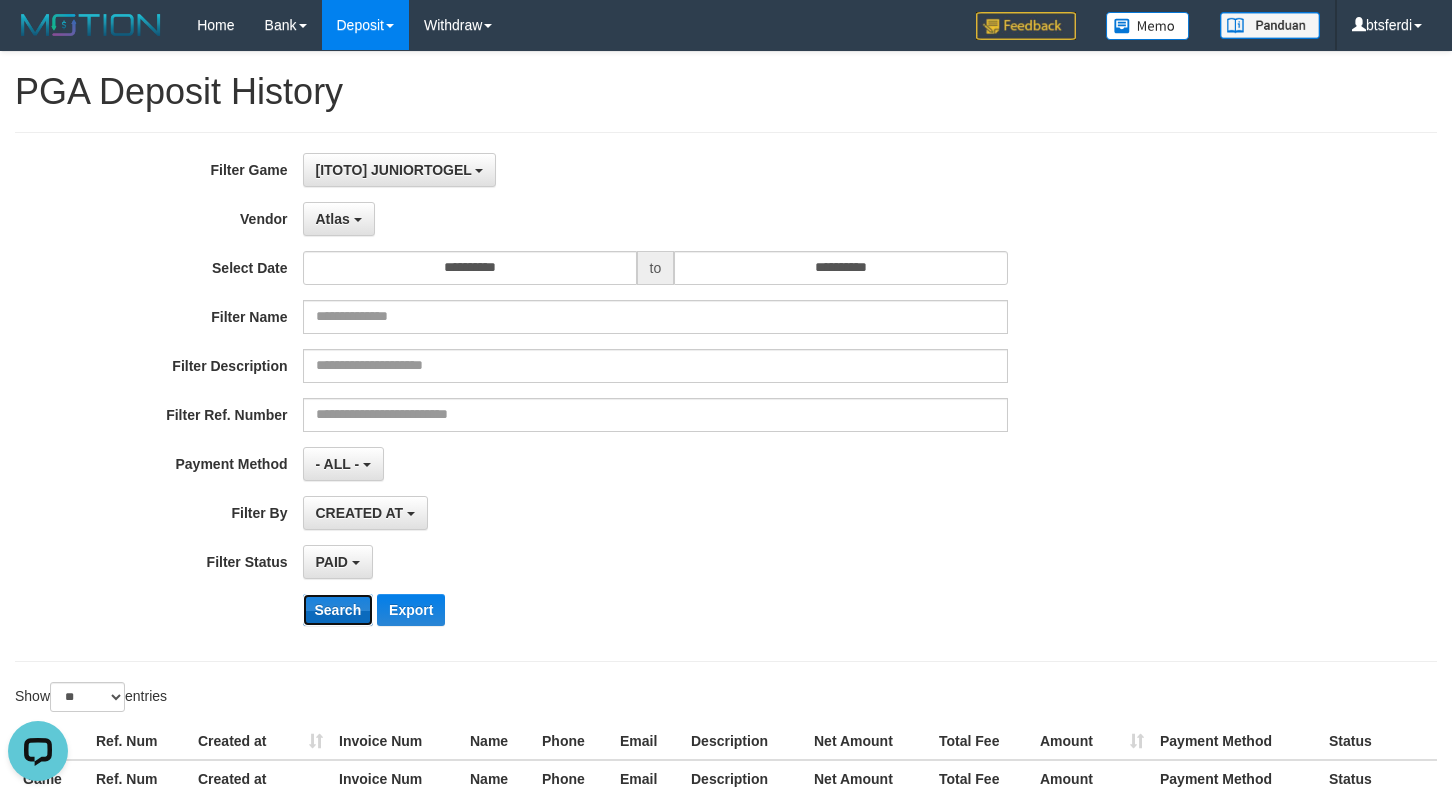 click on "Search" at bounding box center (338, 610) 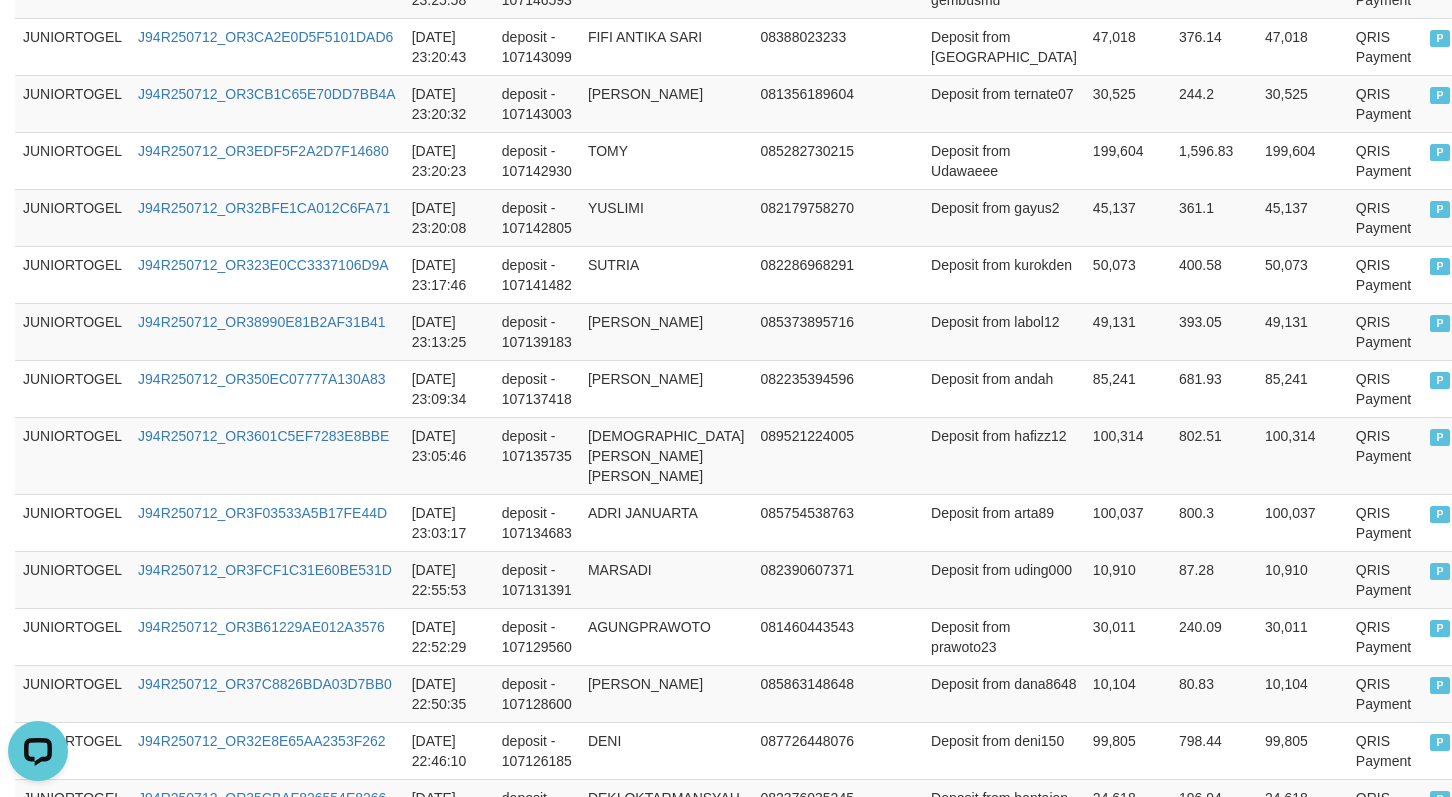 scroll, scrollTop: 1657, scrollLeft: 0, axis: vertical 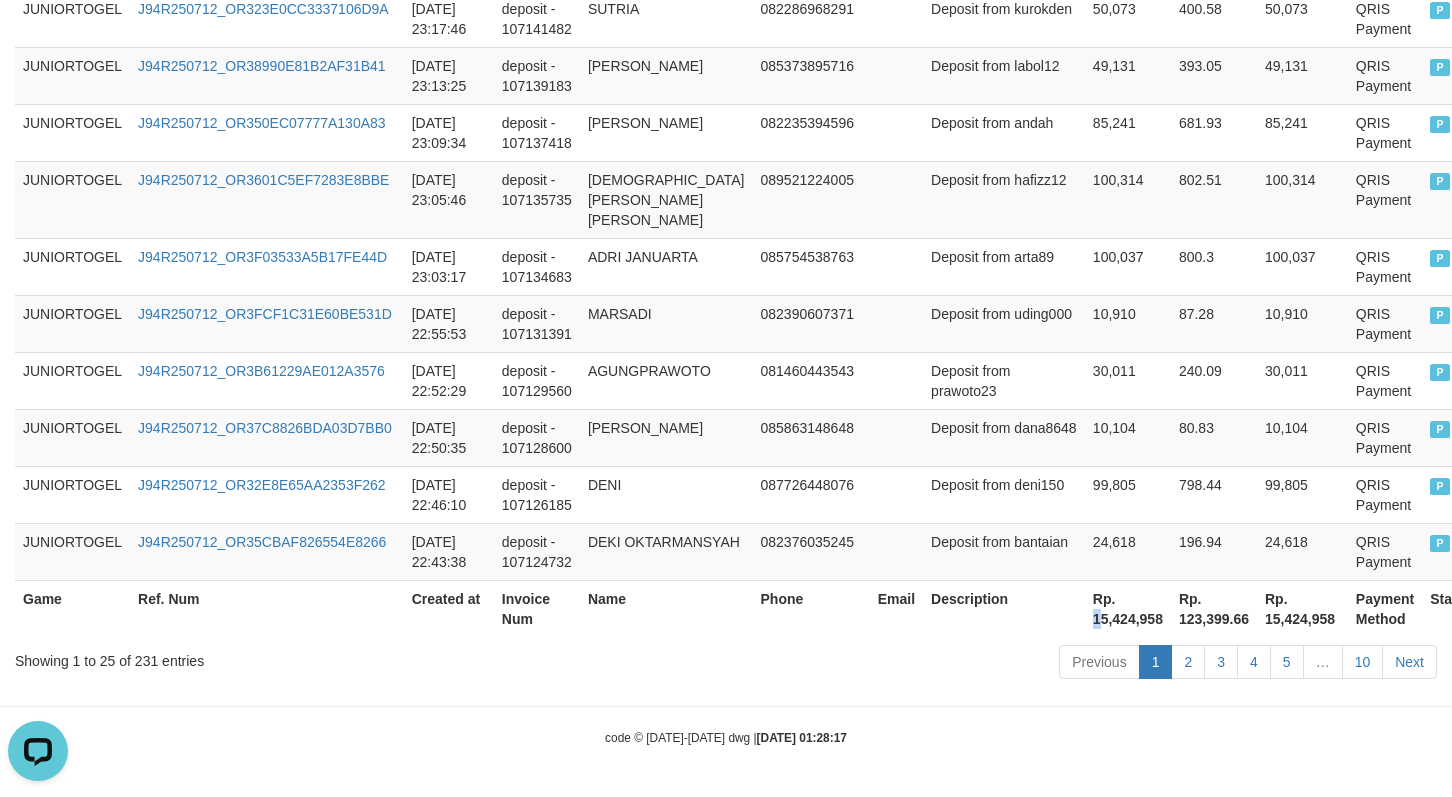 click on "Rp. 15,424,958" at bounding box center [1128, 608] 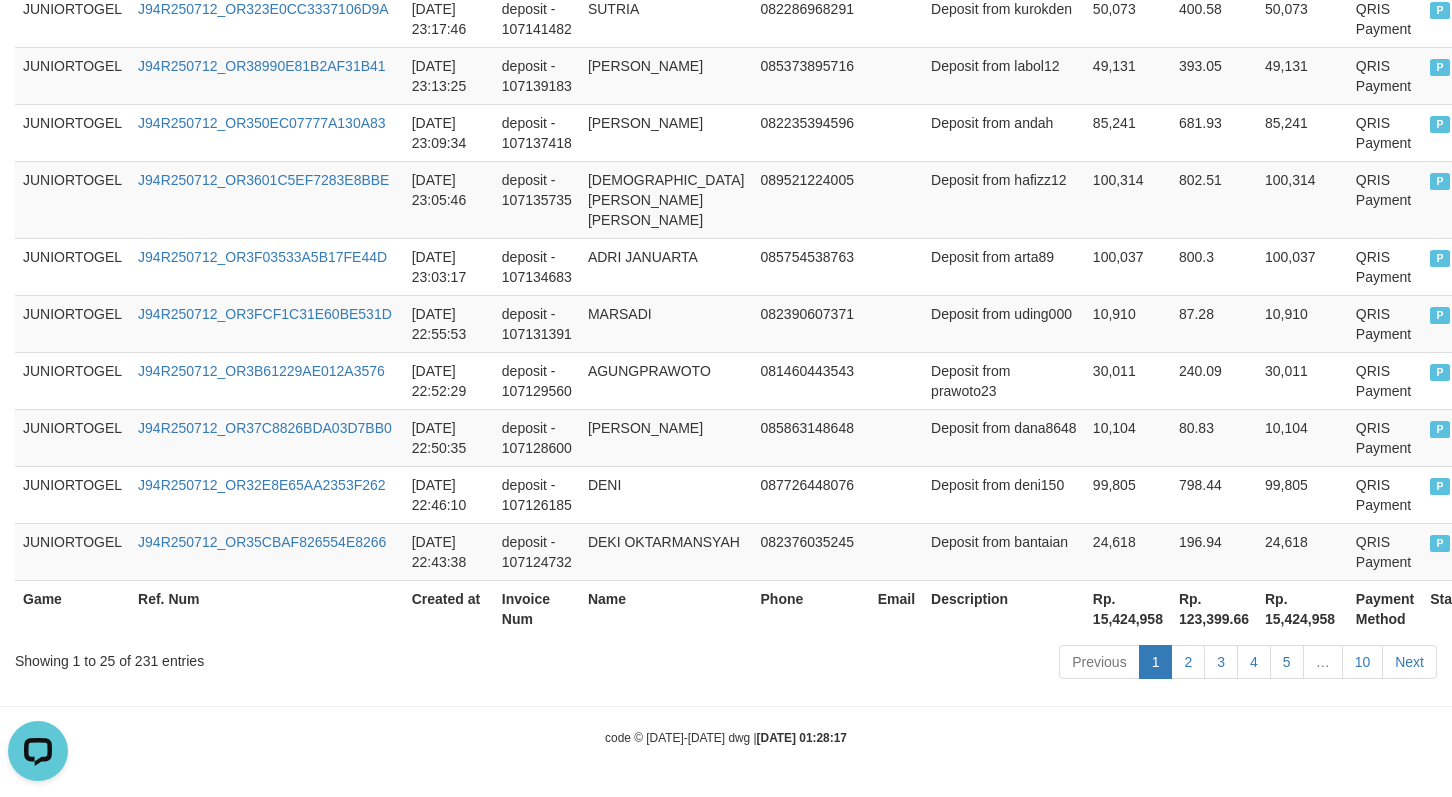 click on "Rp. 15,424,958" at bounding box center (1128, 608) 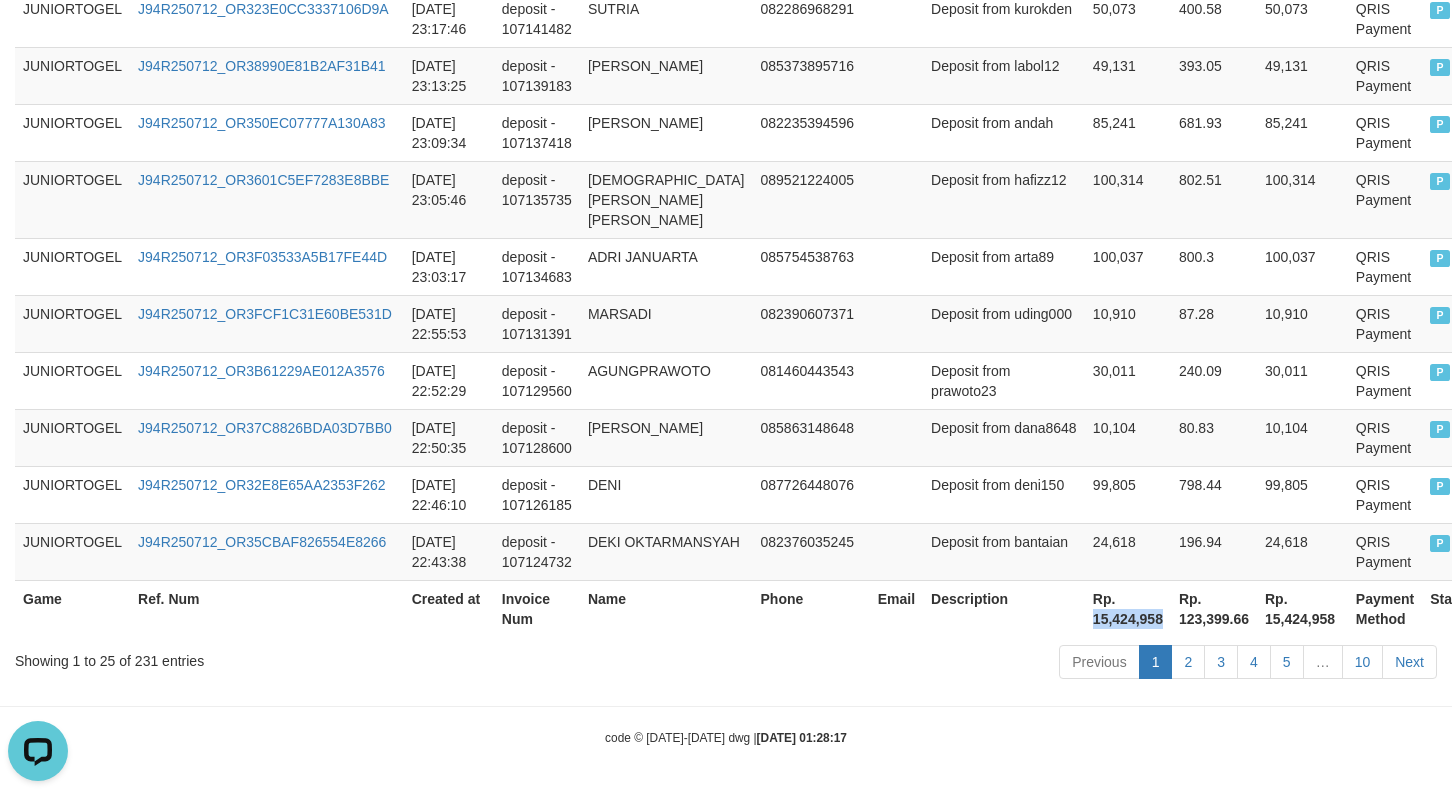 copy on "15,424,958" 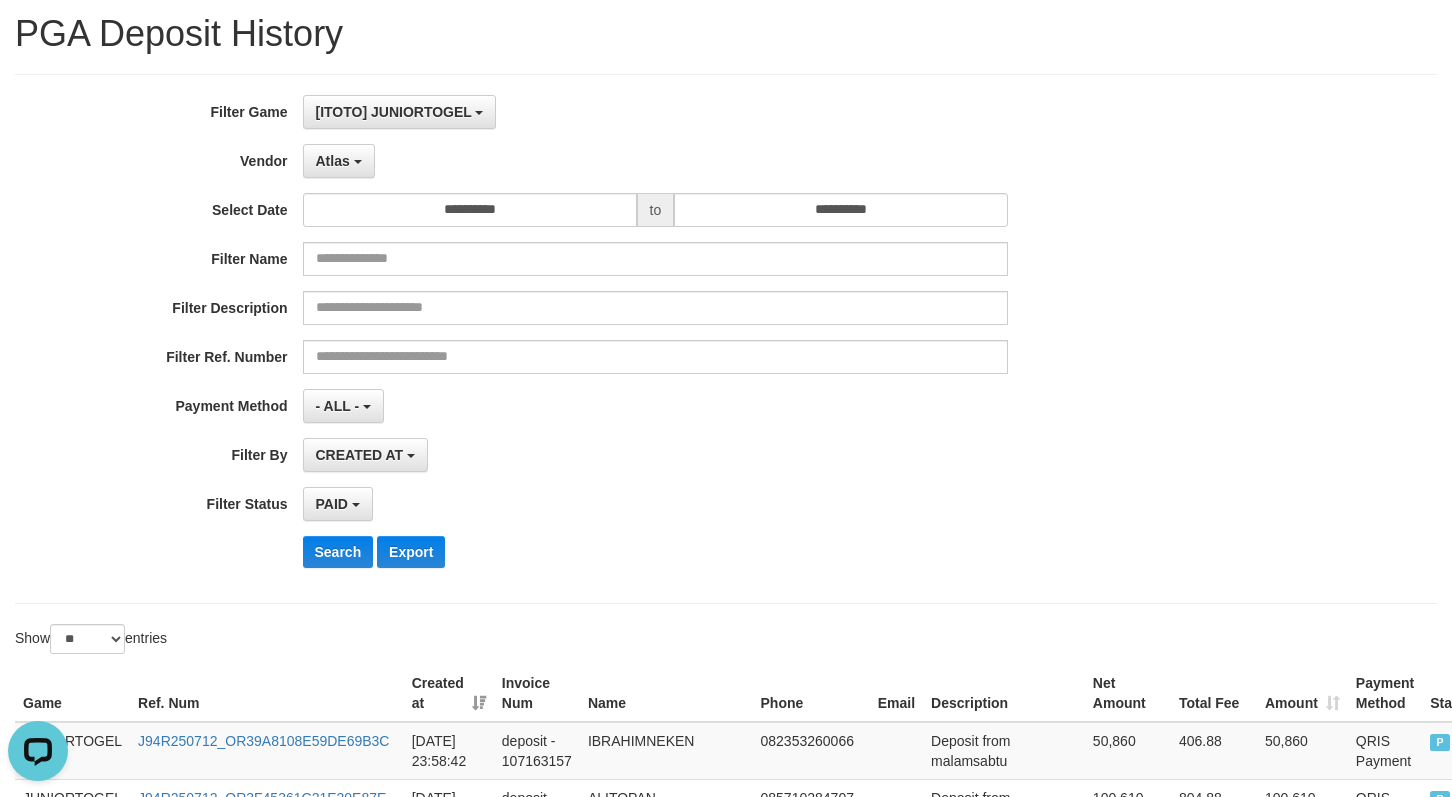 scroll, scrollTop: 0, scrollLeft: 0, axis: both 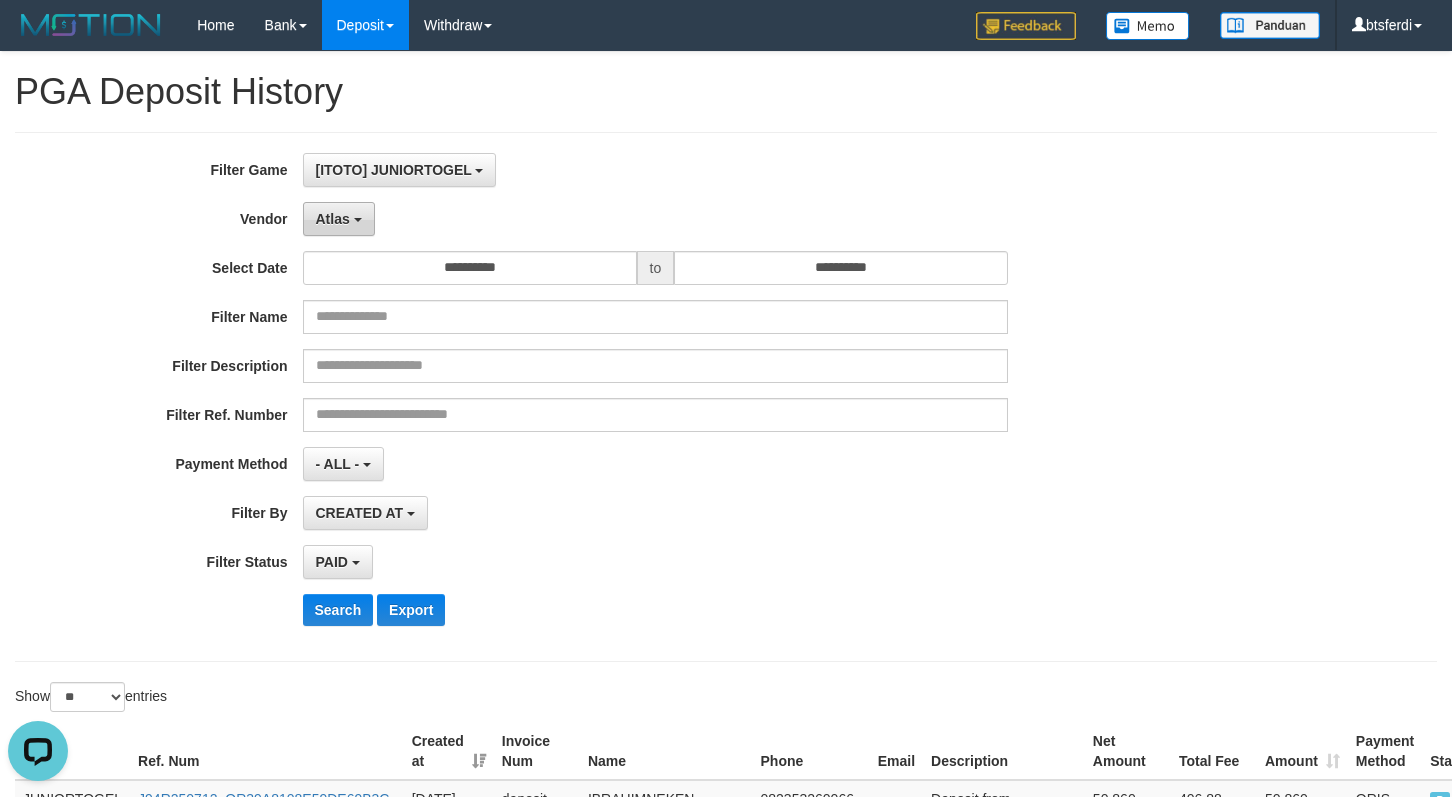 click on "Atlas" at bounding box center (339, 219) 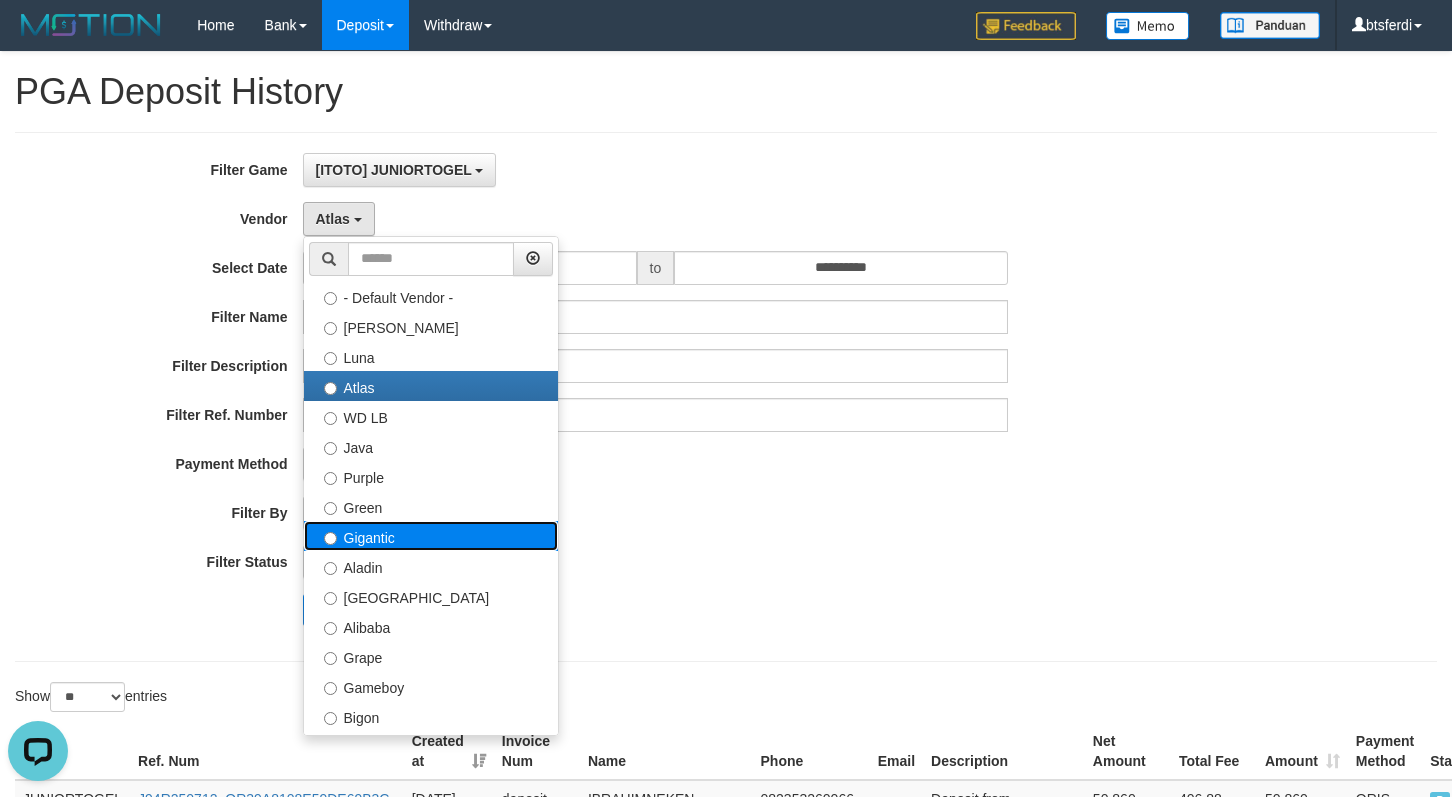 click on "Gigantic" at bounding box center (431, 536) 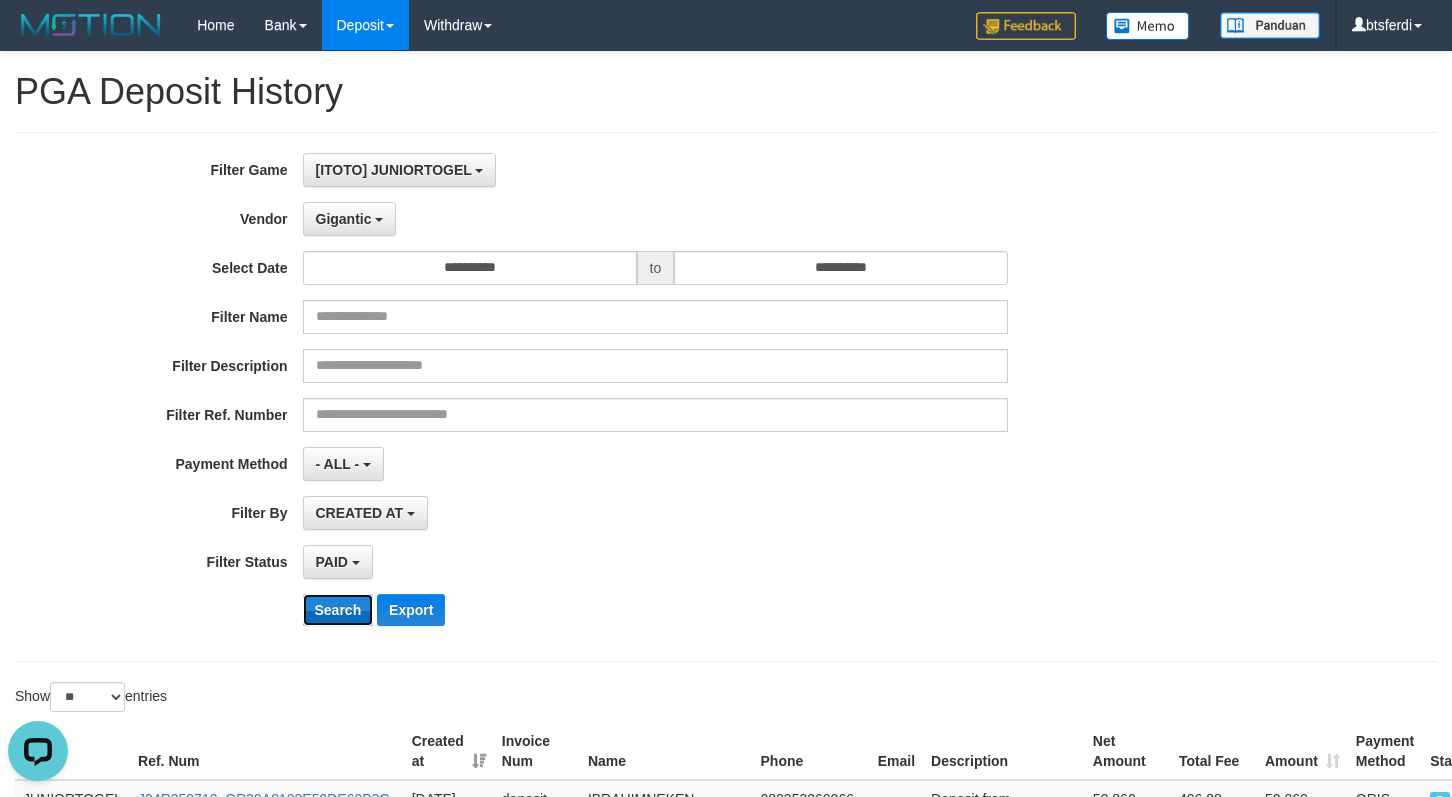 click on "Search" at bounding box center [338, 610] 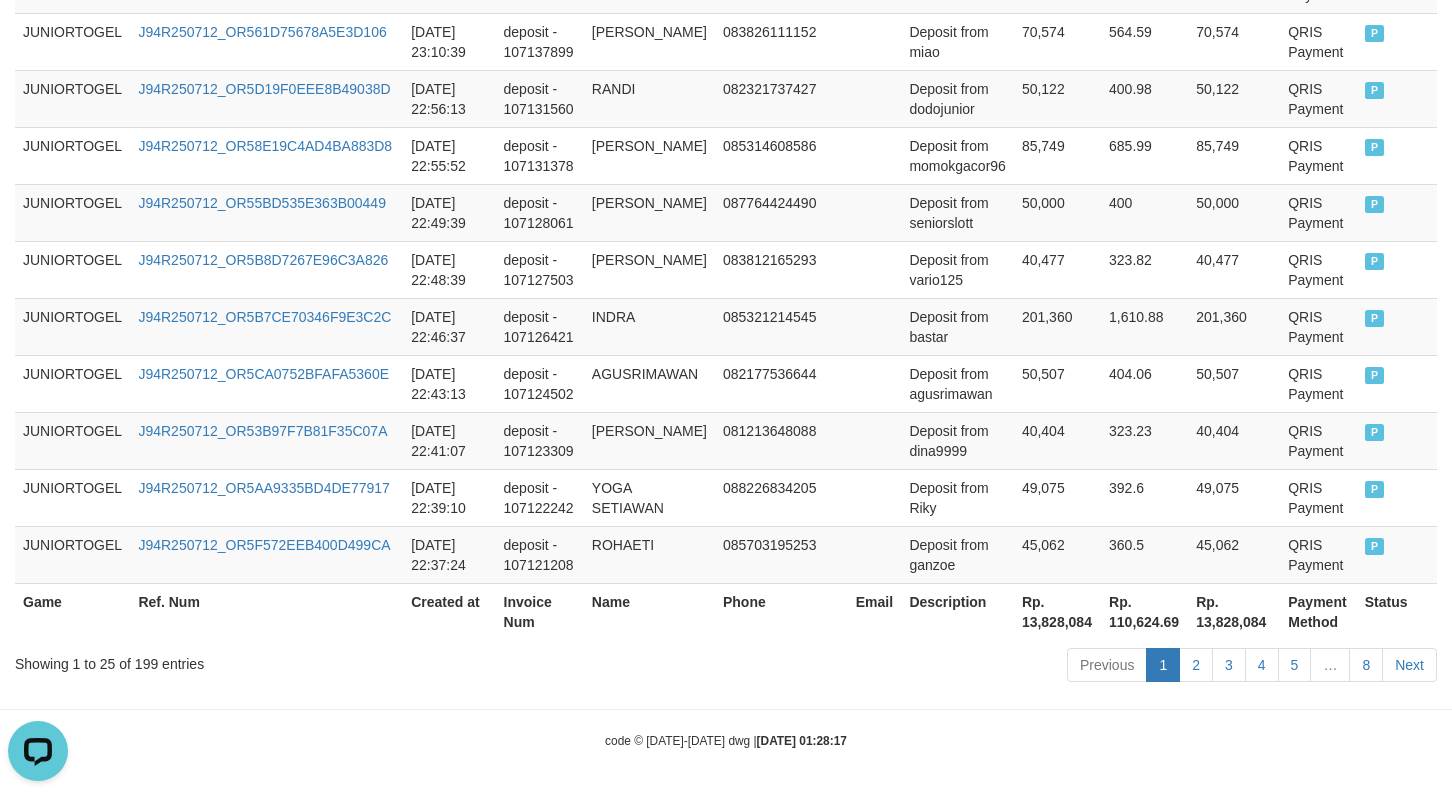 scroll, scrollTop: 1677, scrollLeft: 0, axis: vertical 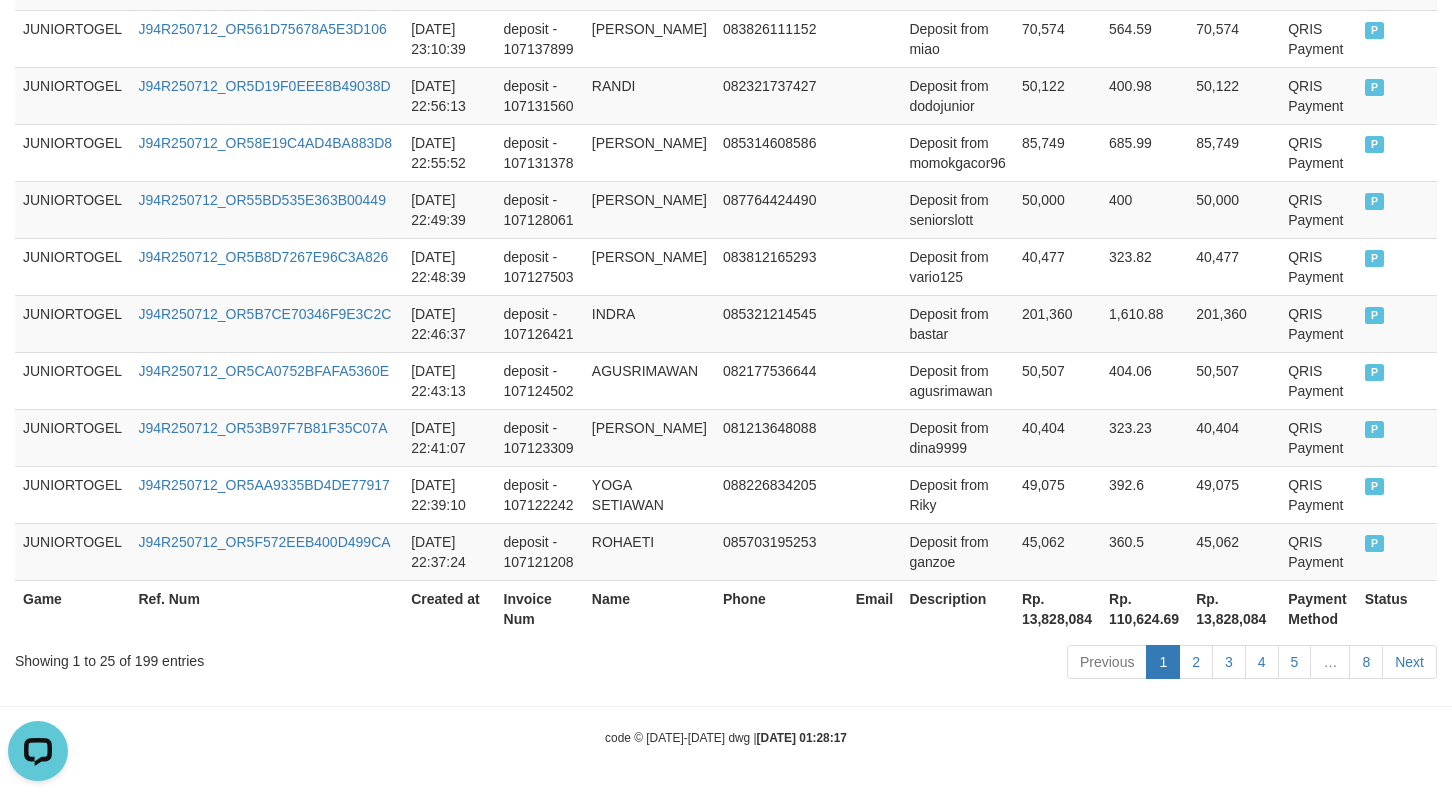 click on "Rp. 13,828,084" at bounding box center (1057, 608) 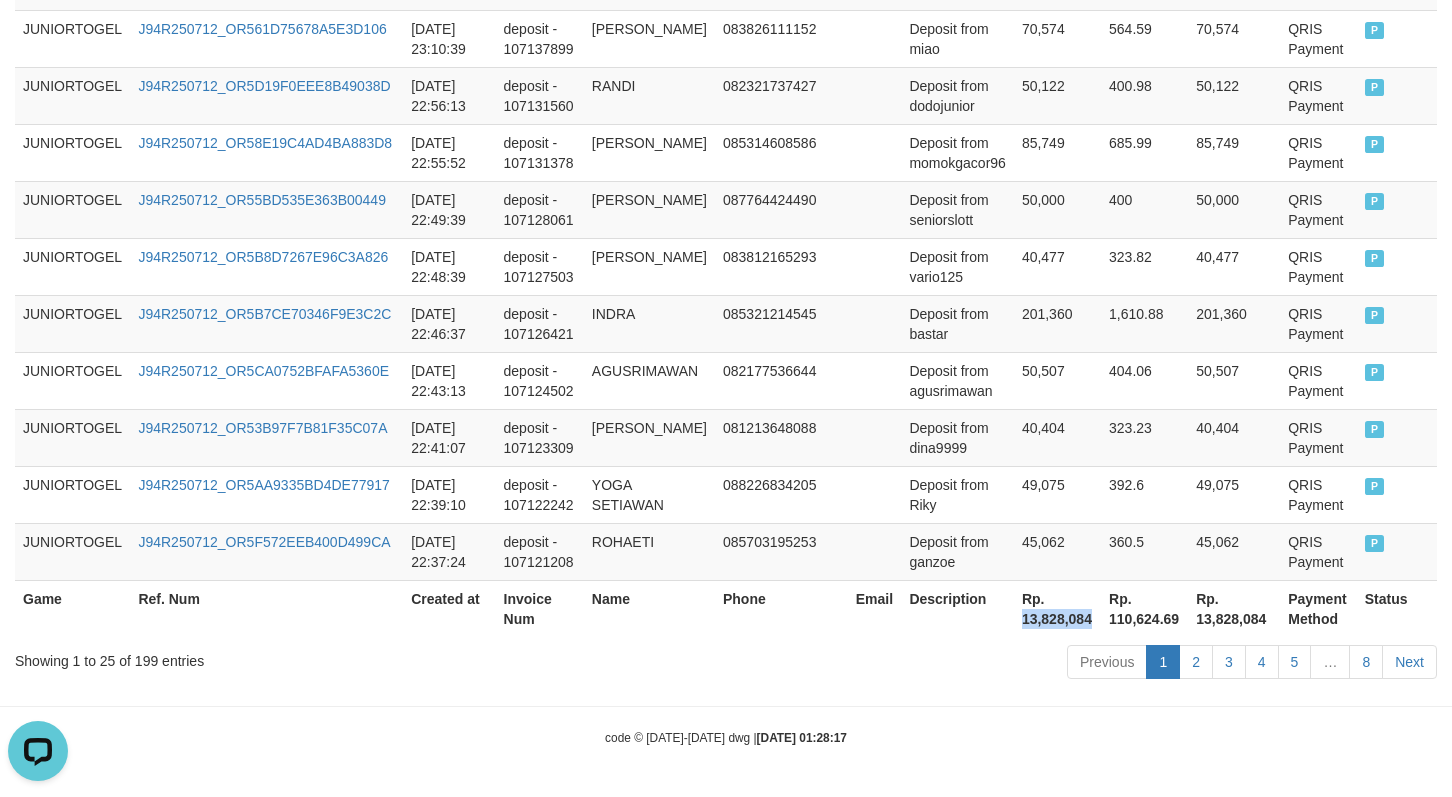 copy on "13,828,084" 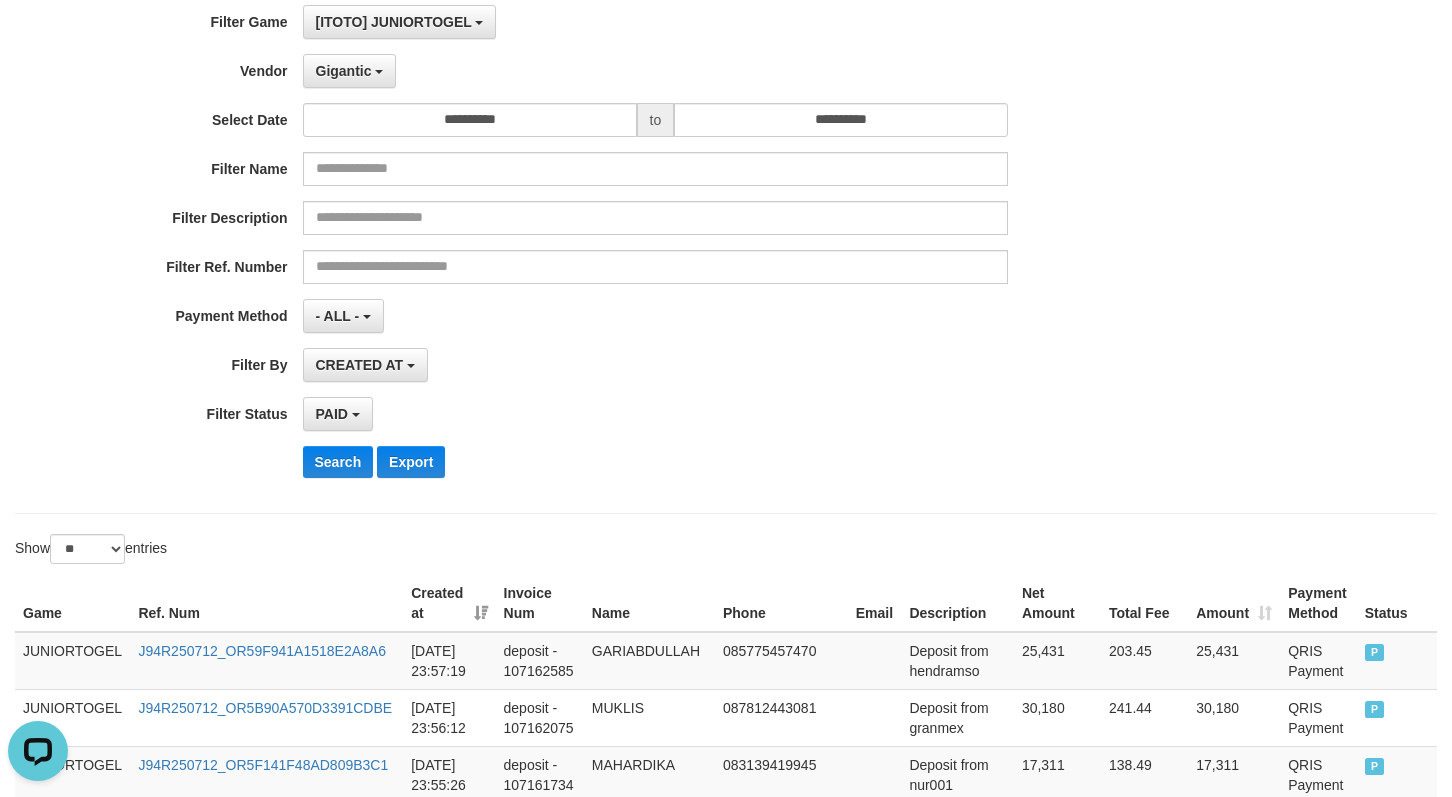 scroll, scrollTop: 0, scrollLeft: 0, axis: both 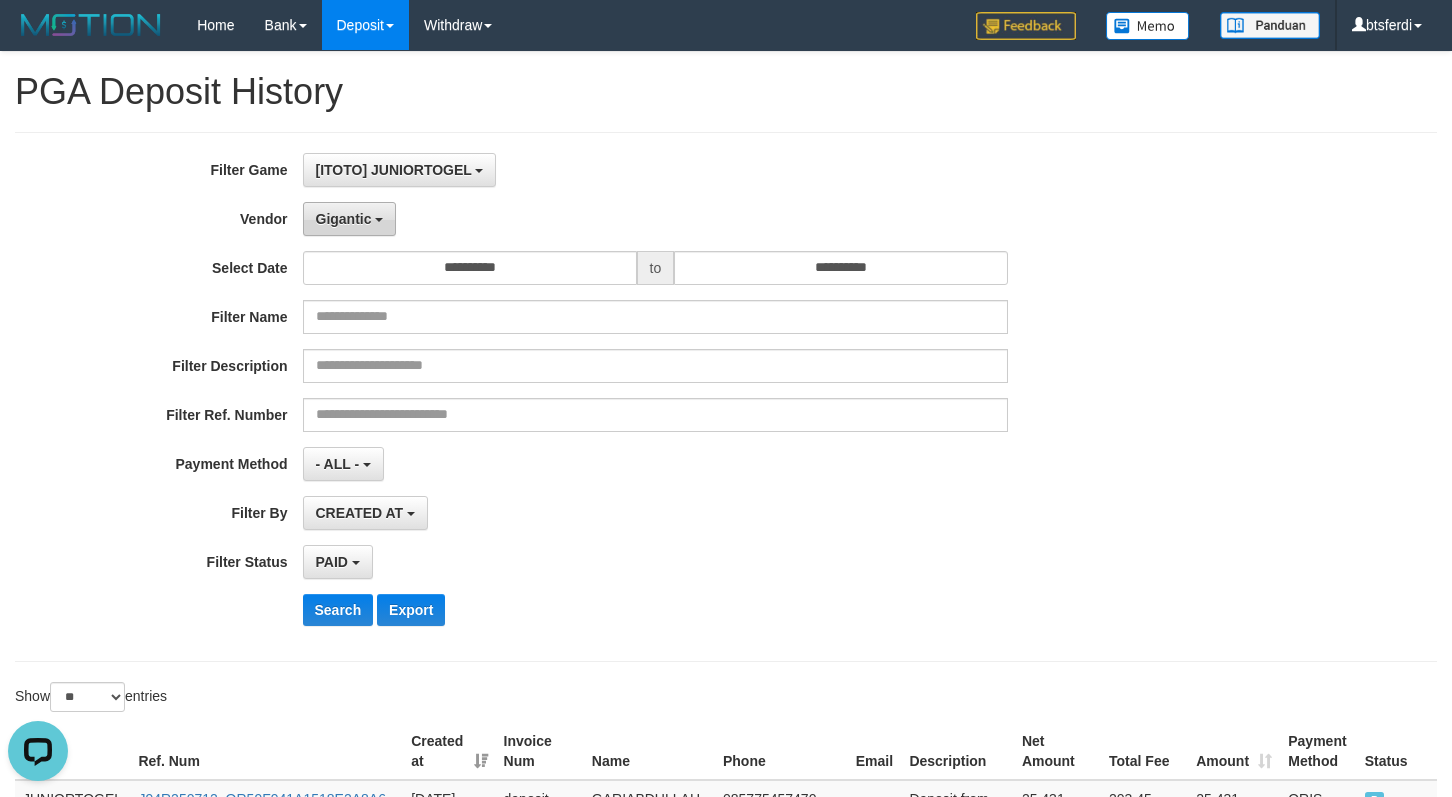 click on "Gigantic" at bounding box center [350, 219] 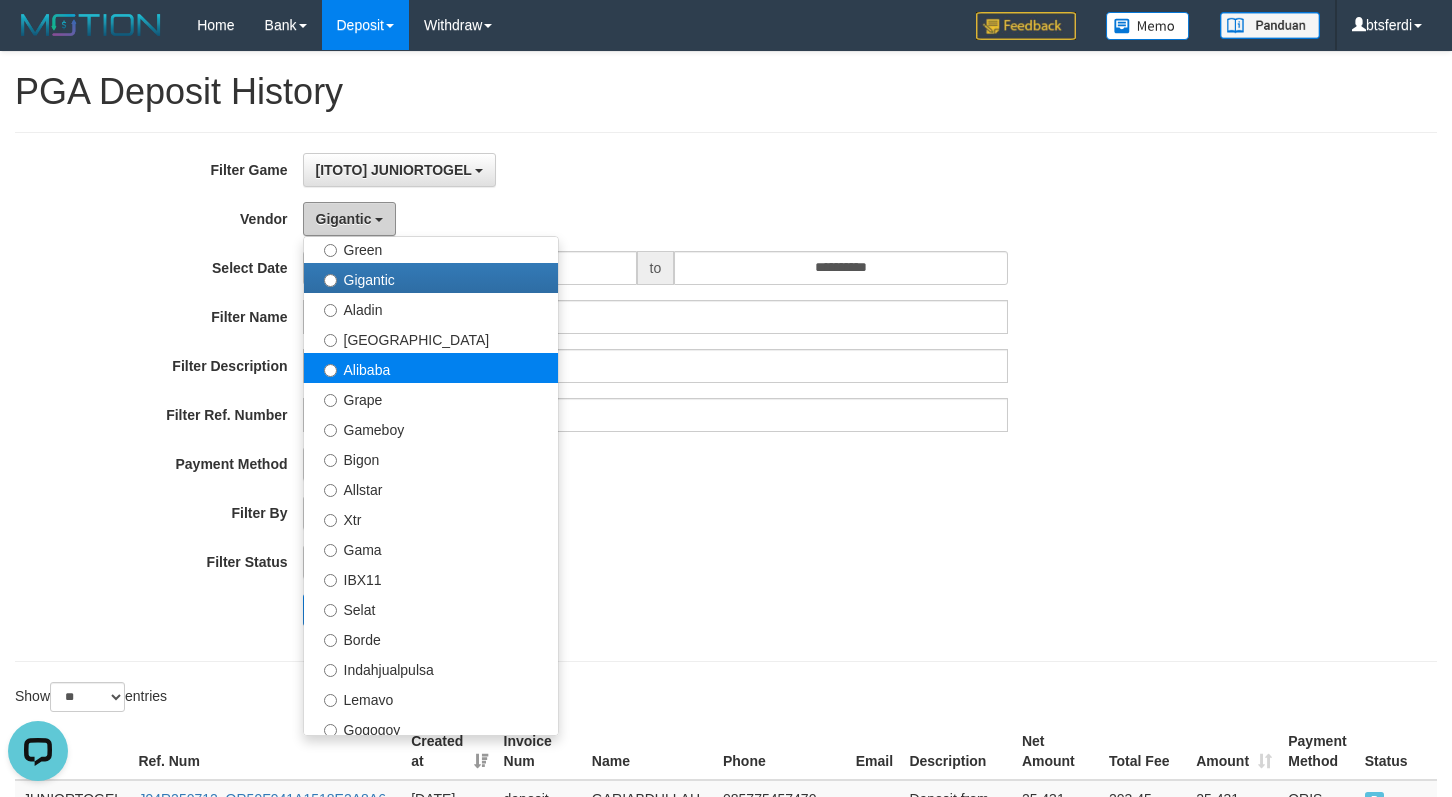 scroll, scrollTop: 266, scrollLeft: 0, axis: vertical 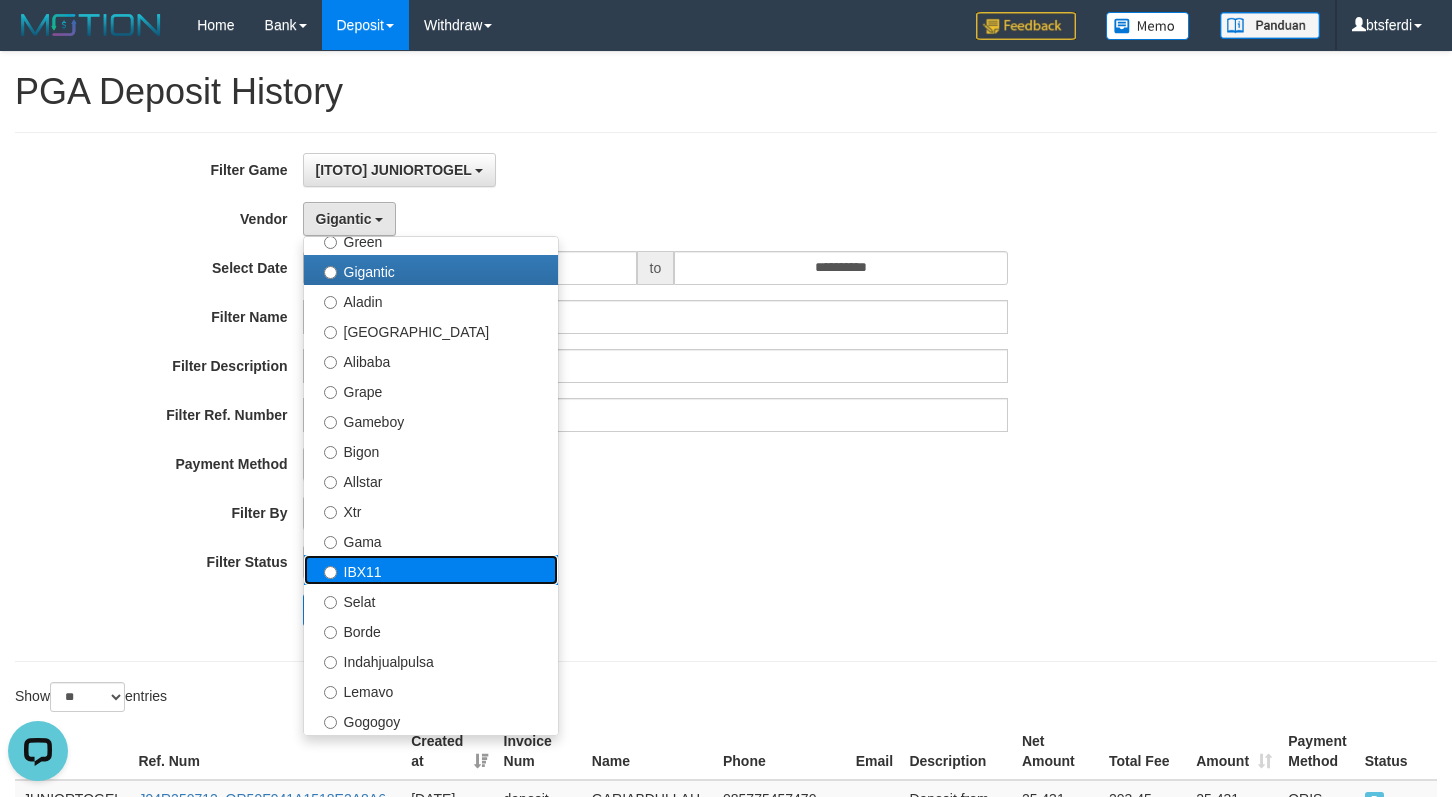 click on "IBX11" at bounding box center (431, 570) 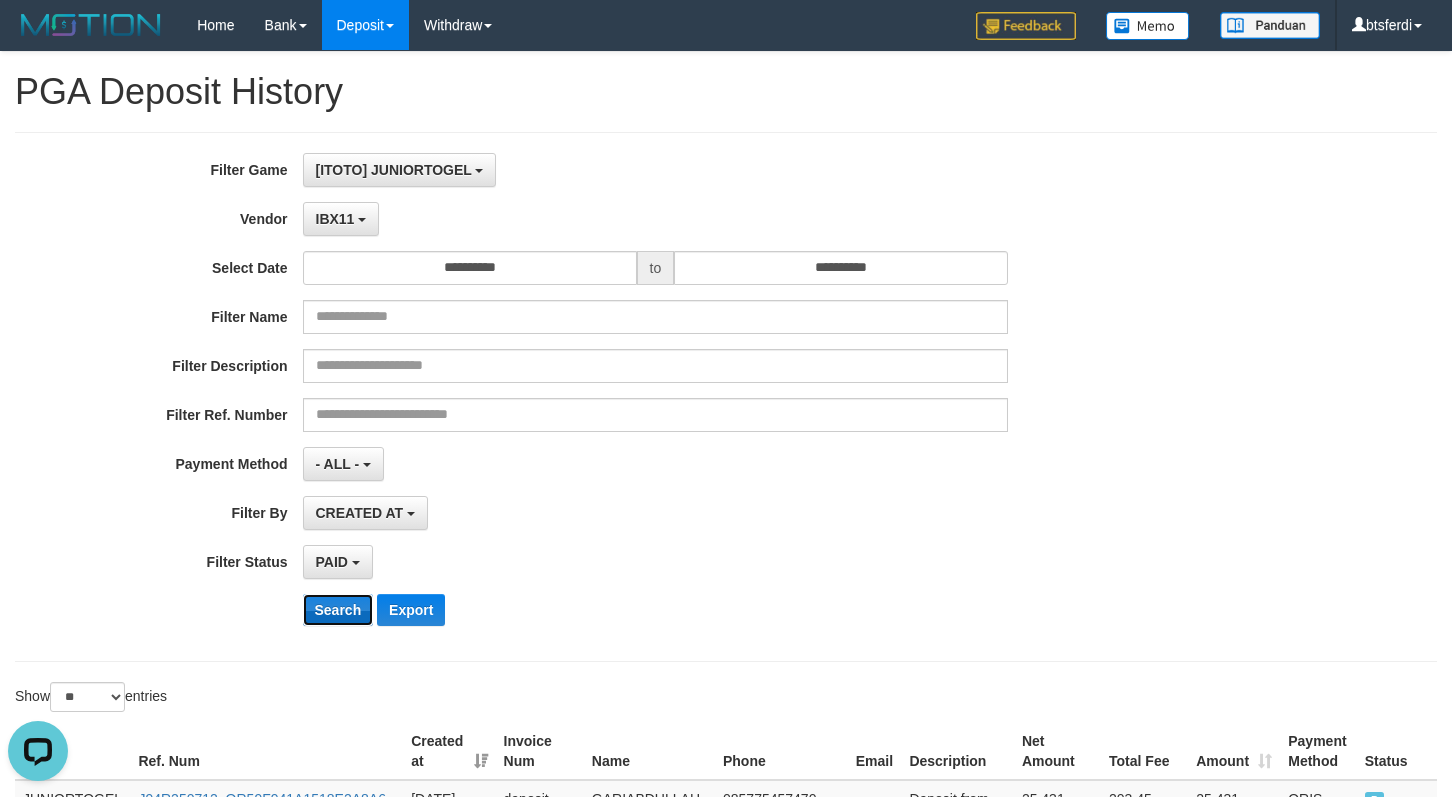 click on "Search" at bounding box center [338, 610] 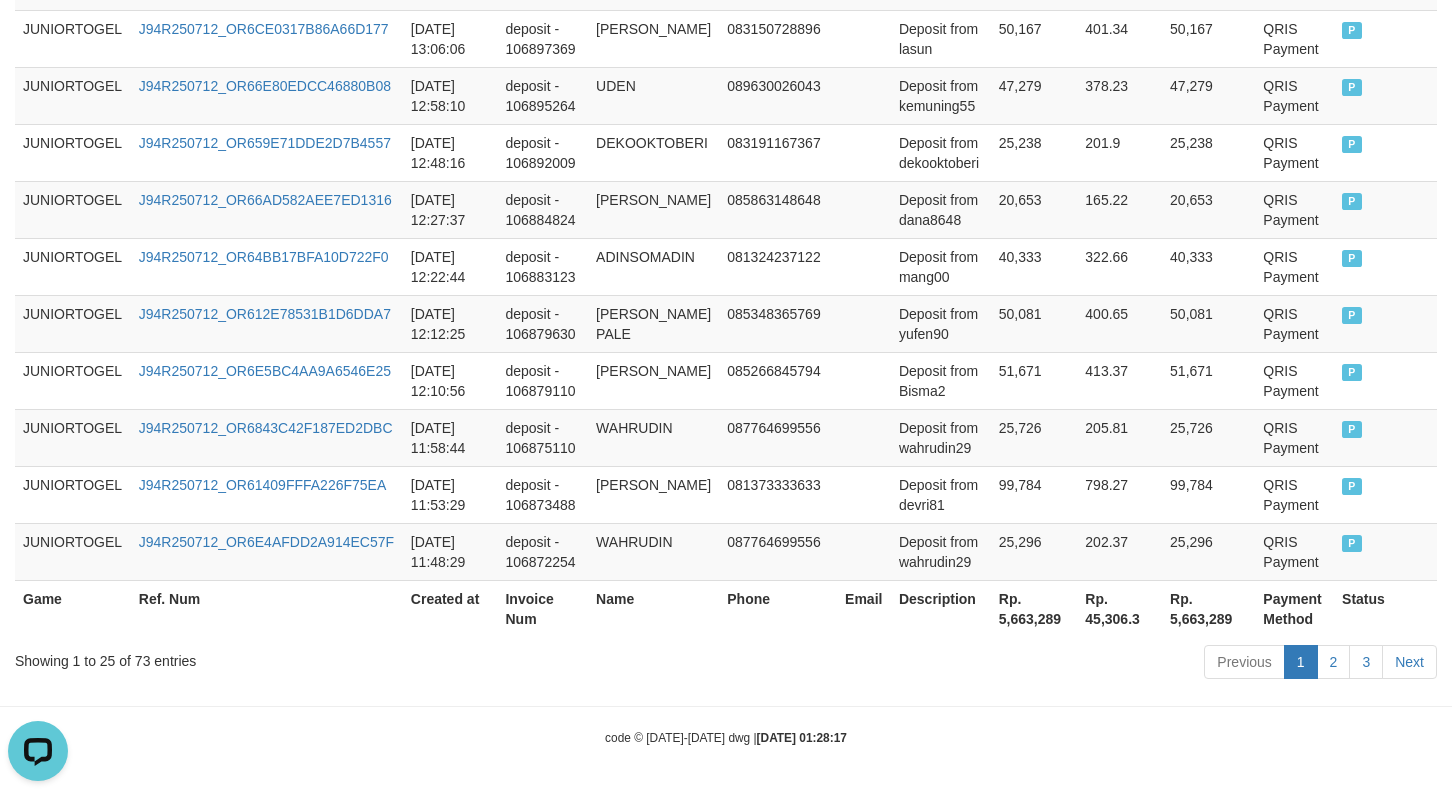 scroll, scrollTop: 1677, scrollLeft: 0, axis: vertical 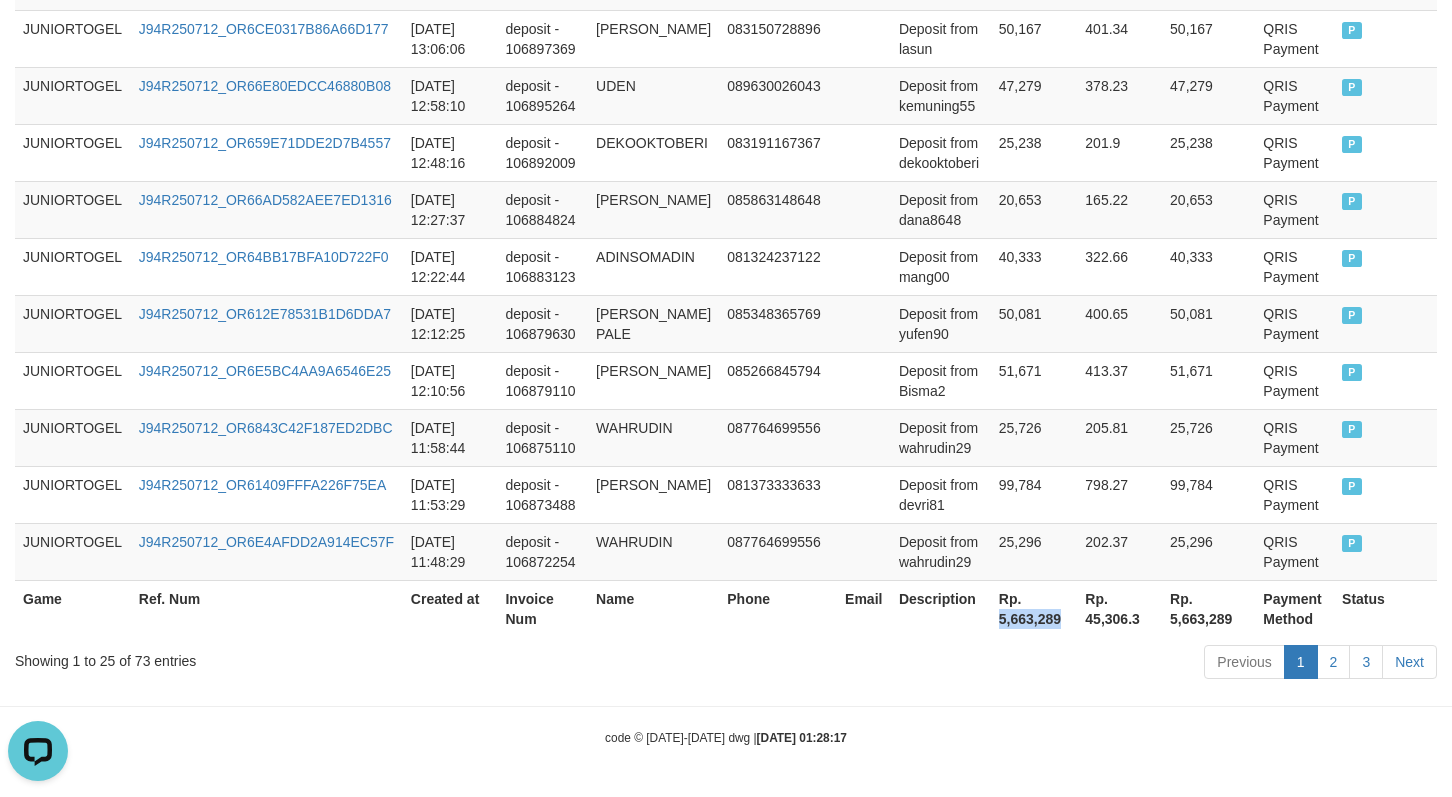 copy on "5,663,289" 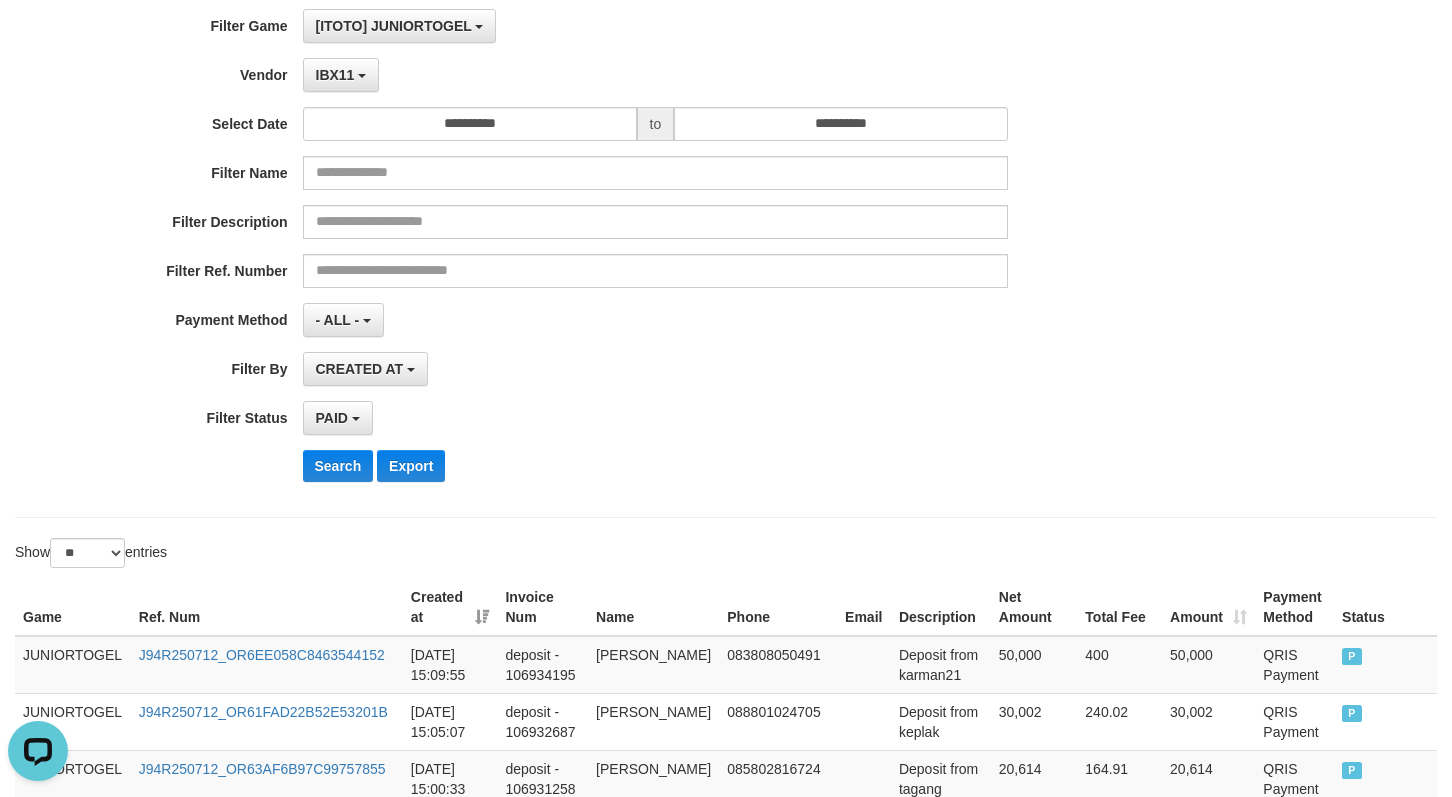 scroll, scrollTop: 0, scrollLeft: 0, axis: both 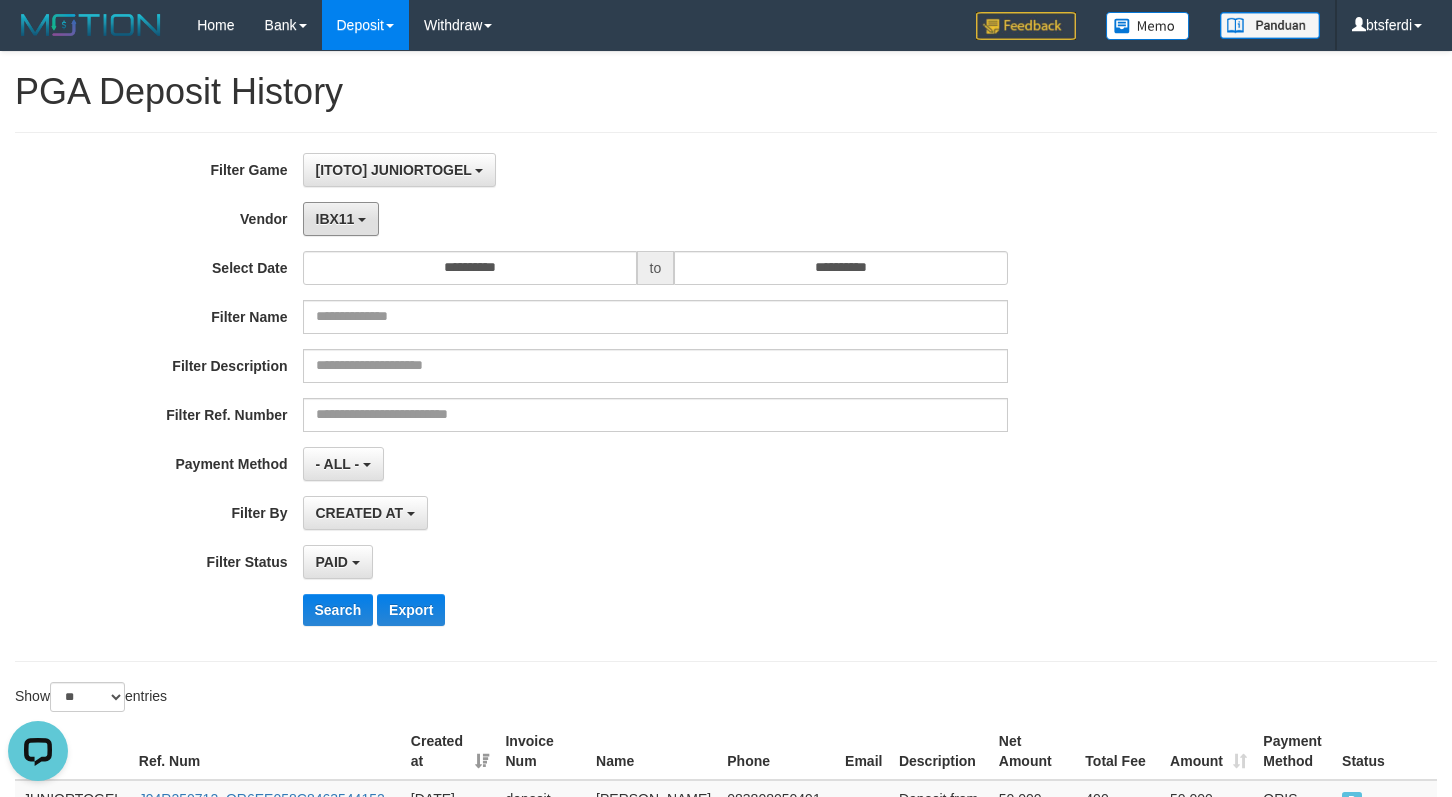 drag, startPoint x: 334, startPoint y: 213, endPoint x: 338, endPoint y: 380, distance: 167.0479 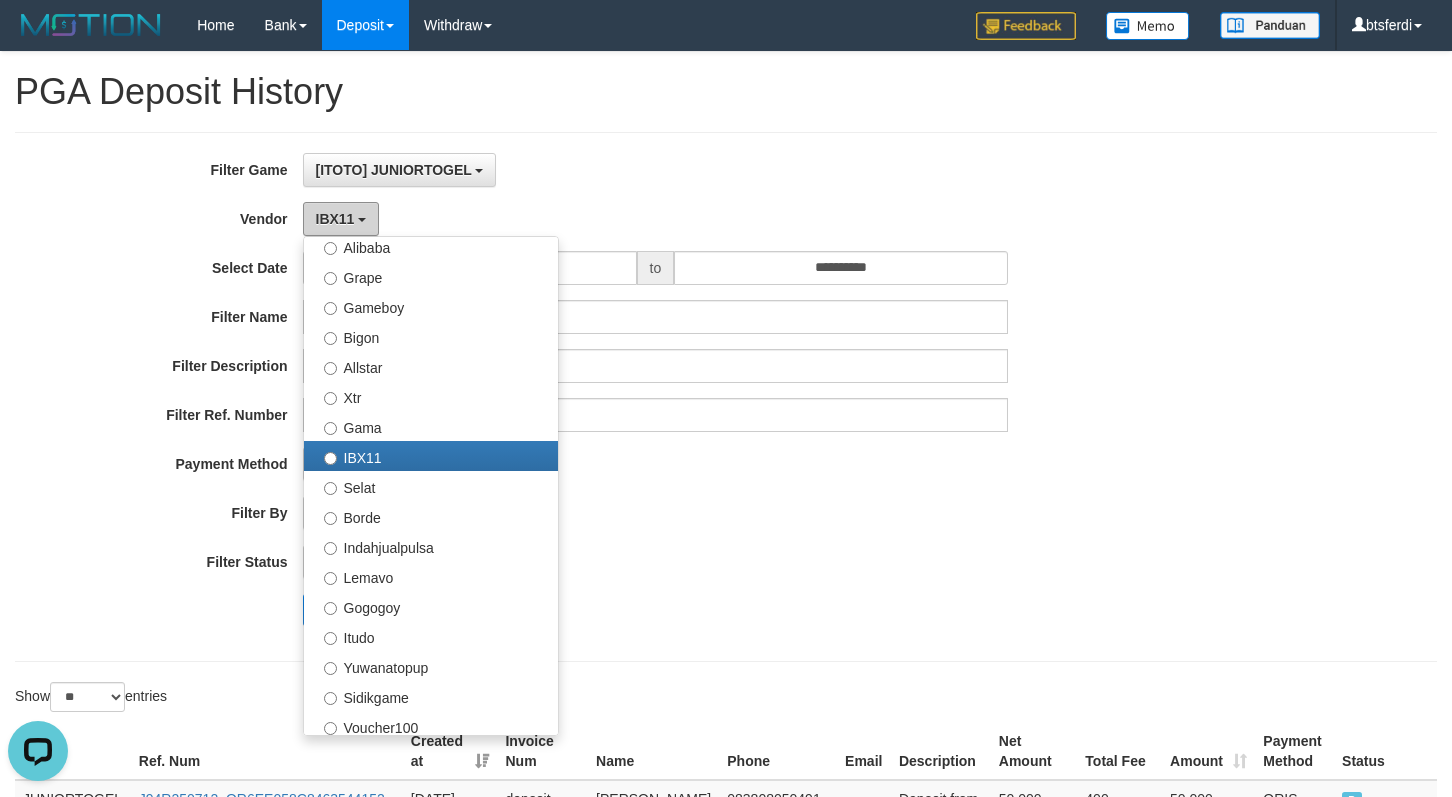 scroll, scrollTop: 533, scrollLeft: 0, axis: vertical 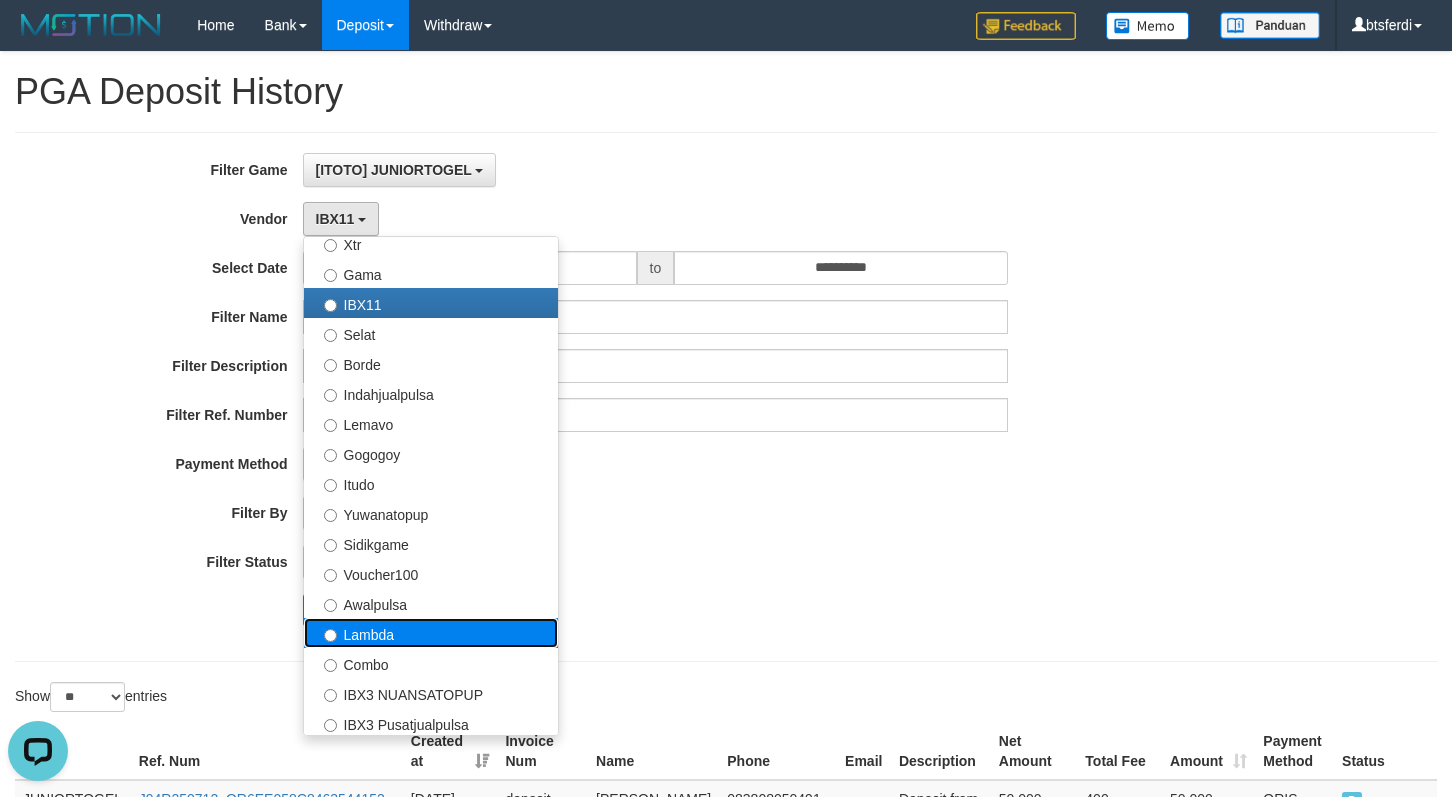 click on "Lambda" at bounding box center (431, 633) 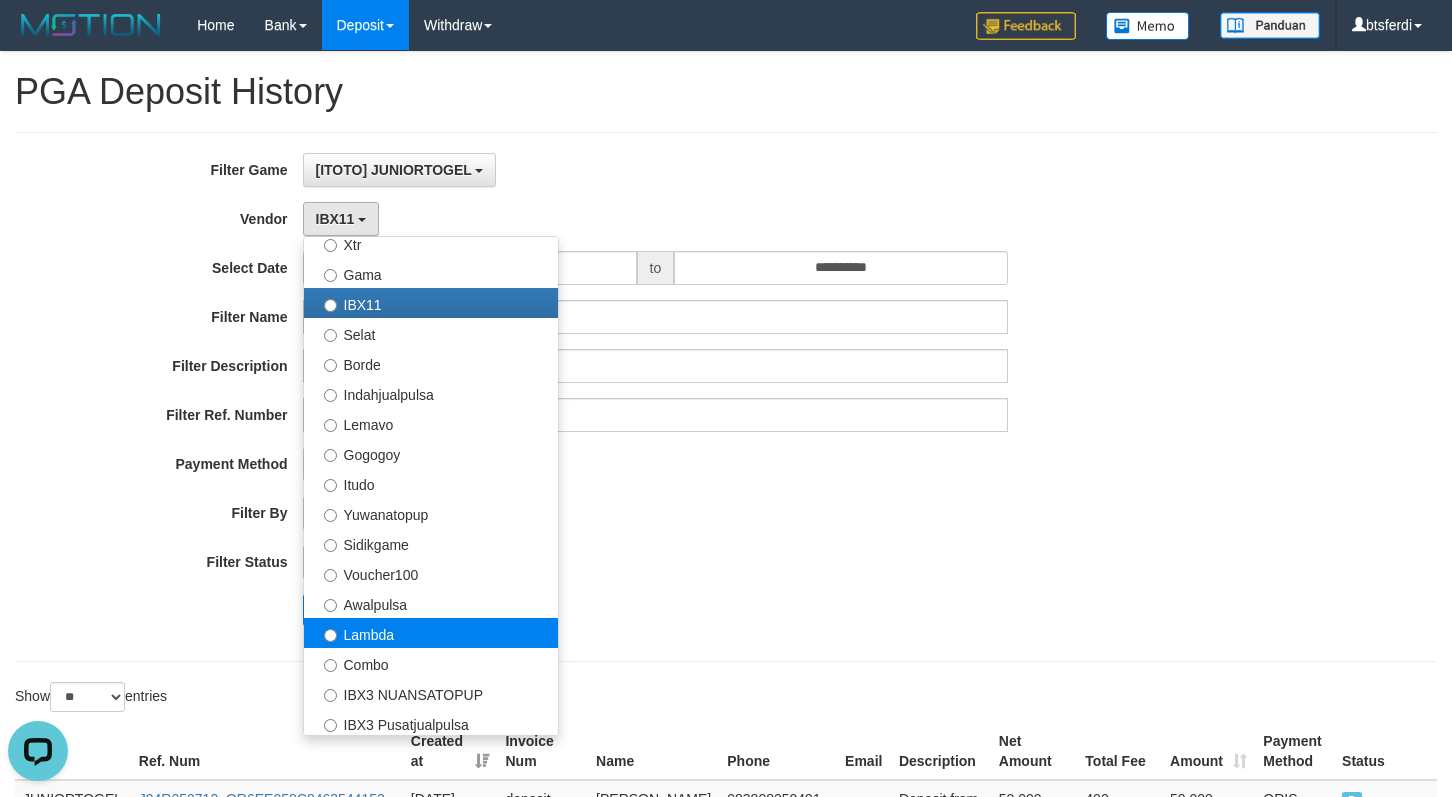 select on "**********" 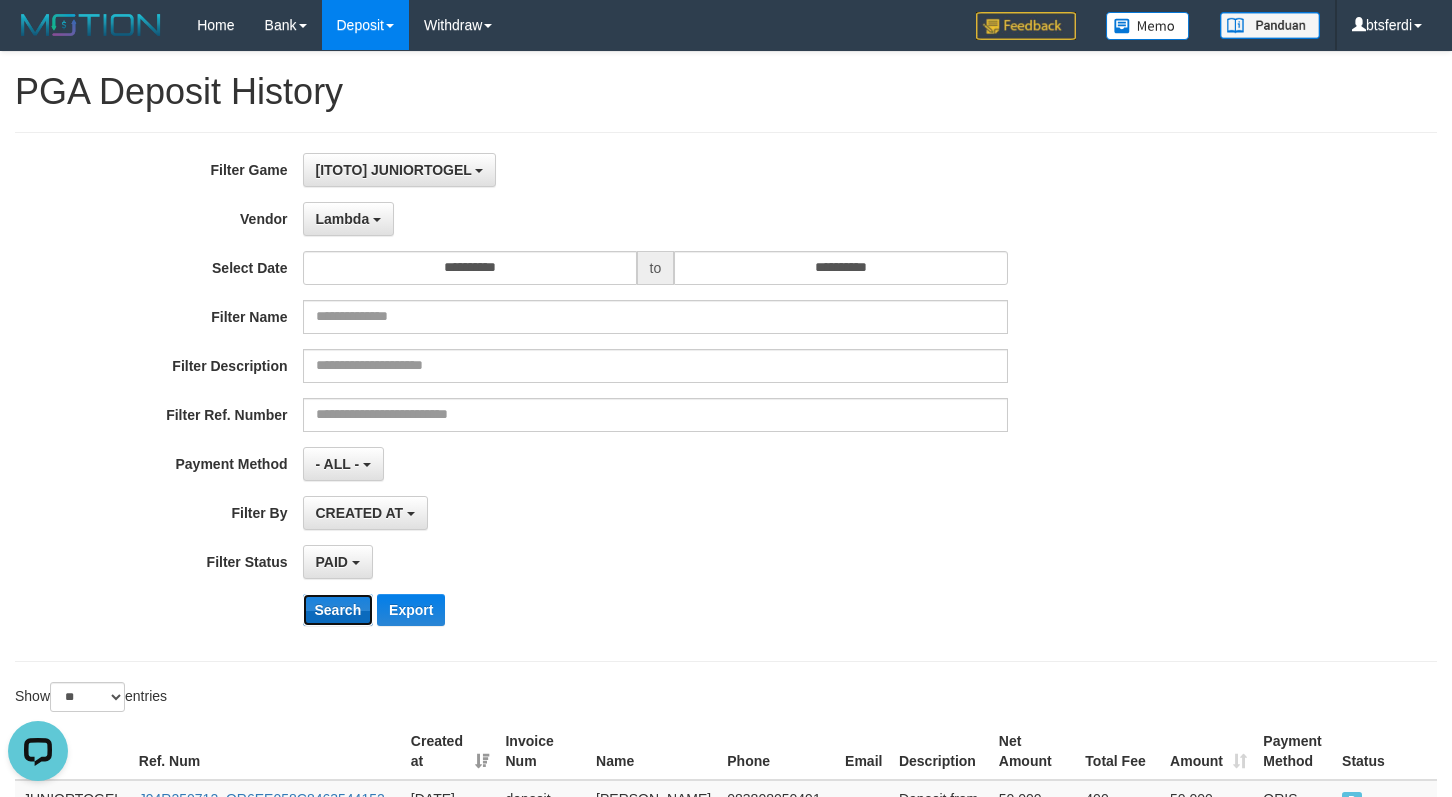 click on "Search" at bounding box center (338, 610) 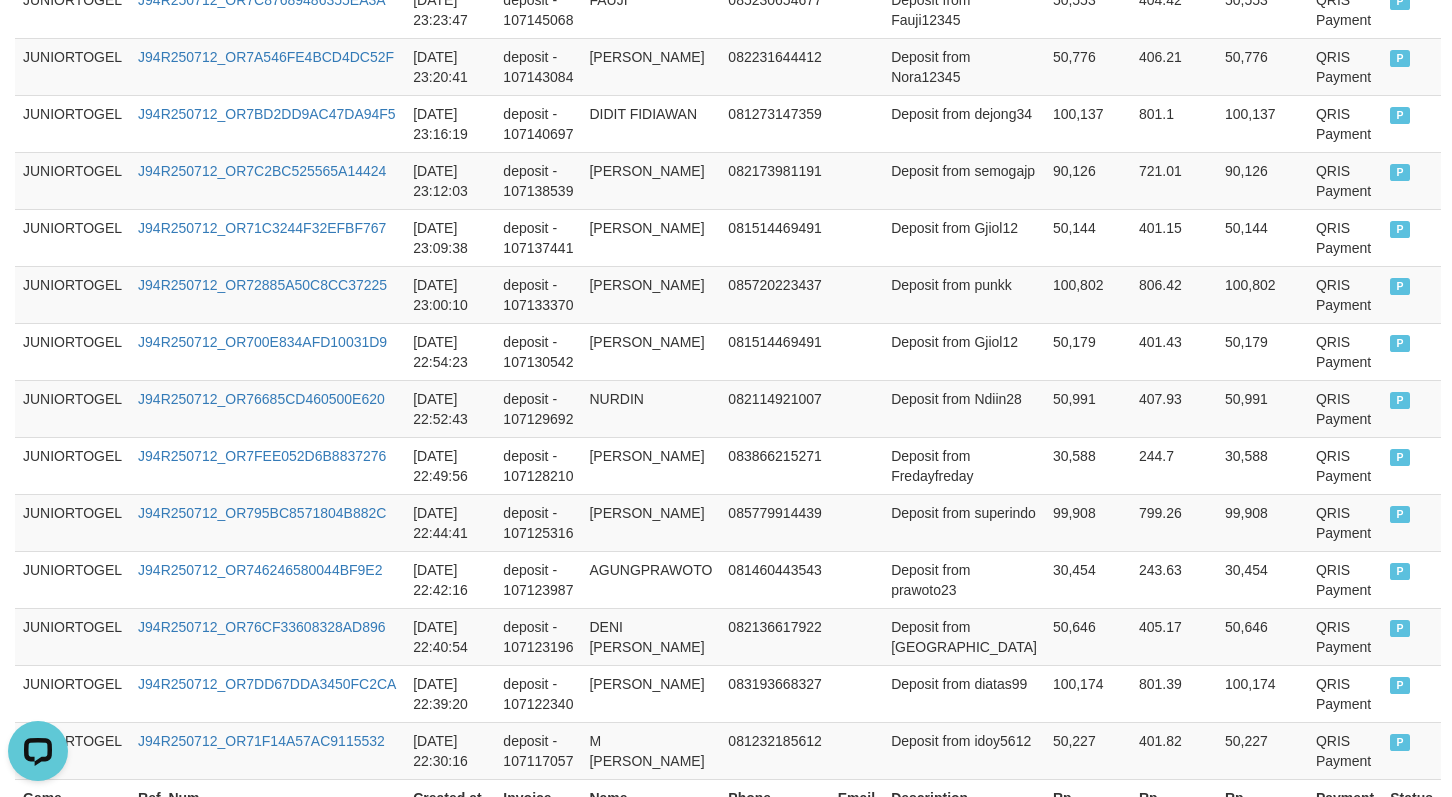 scroll, scrollTop: 1637, scrollLeft: 0, axis: vertical 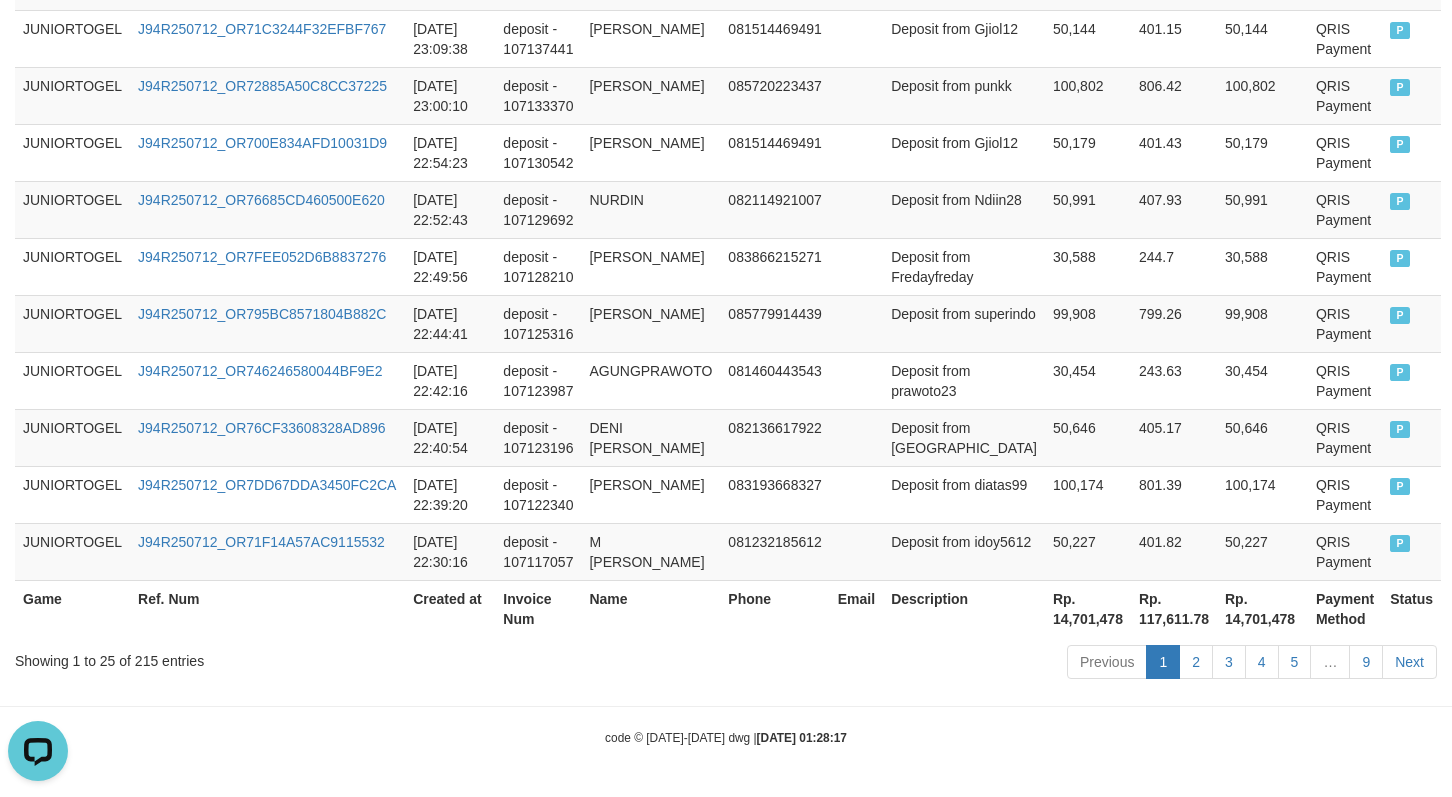 click on "Rp. 14,701,478" at bounding box center (1088, 608) 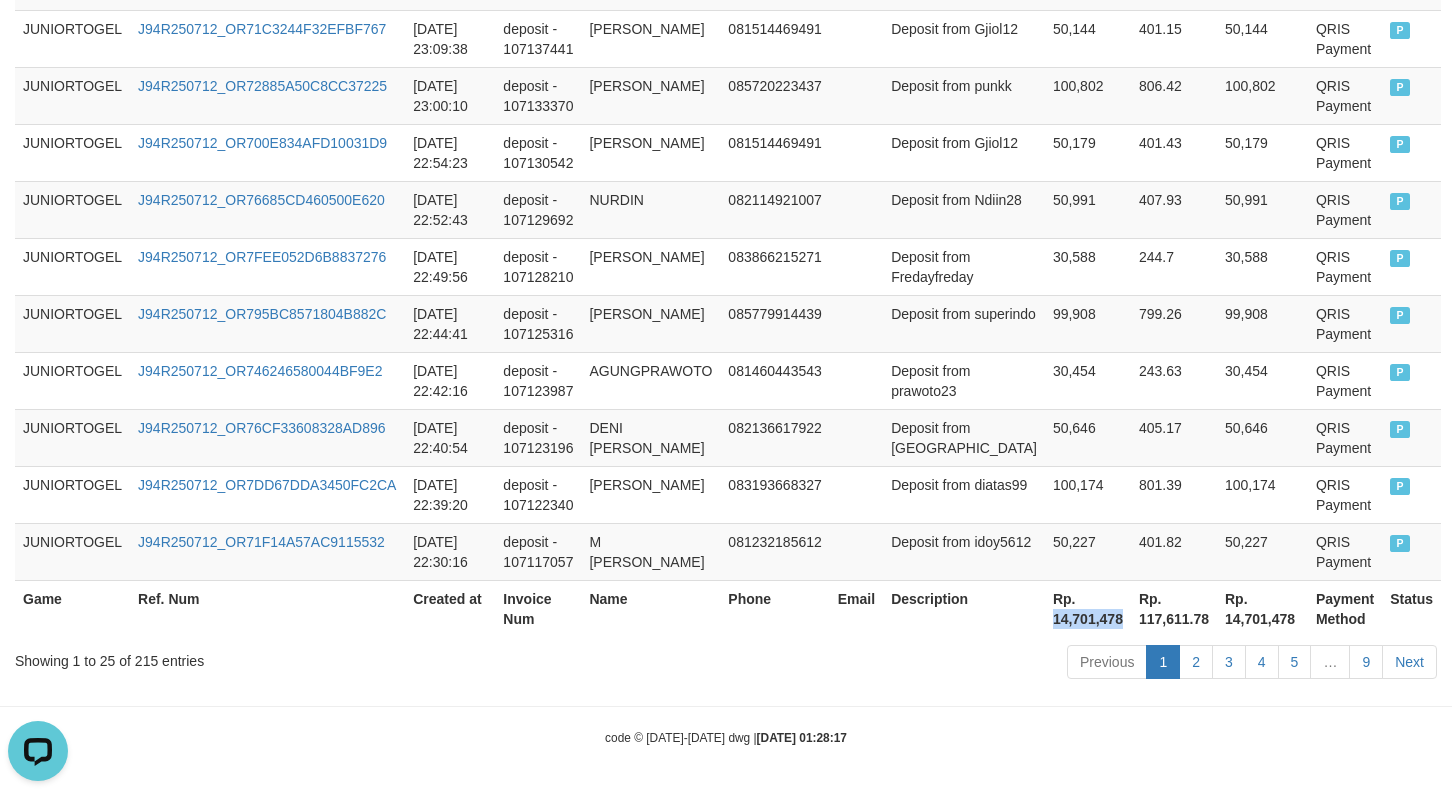 drag, startPoint x: 1025, startPoint y: 628, endPoint x: 938, endPoint y: 644, distance: 88.45903 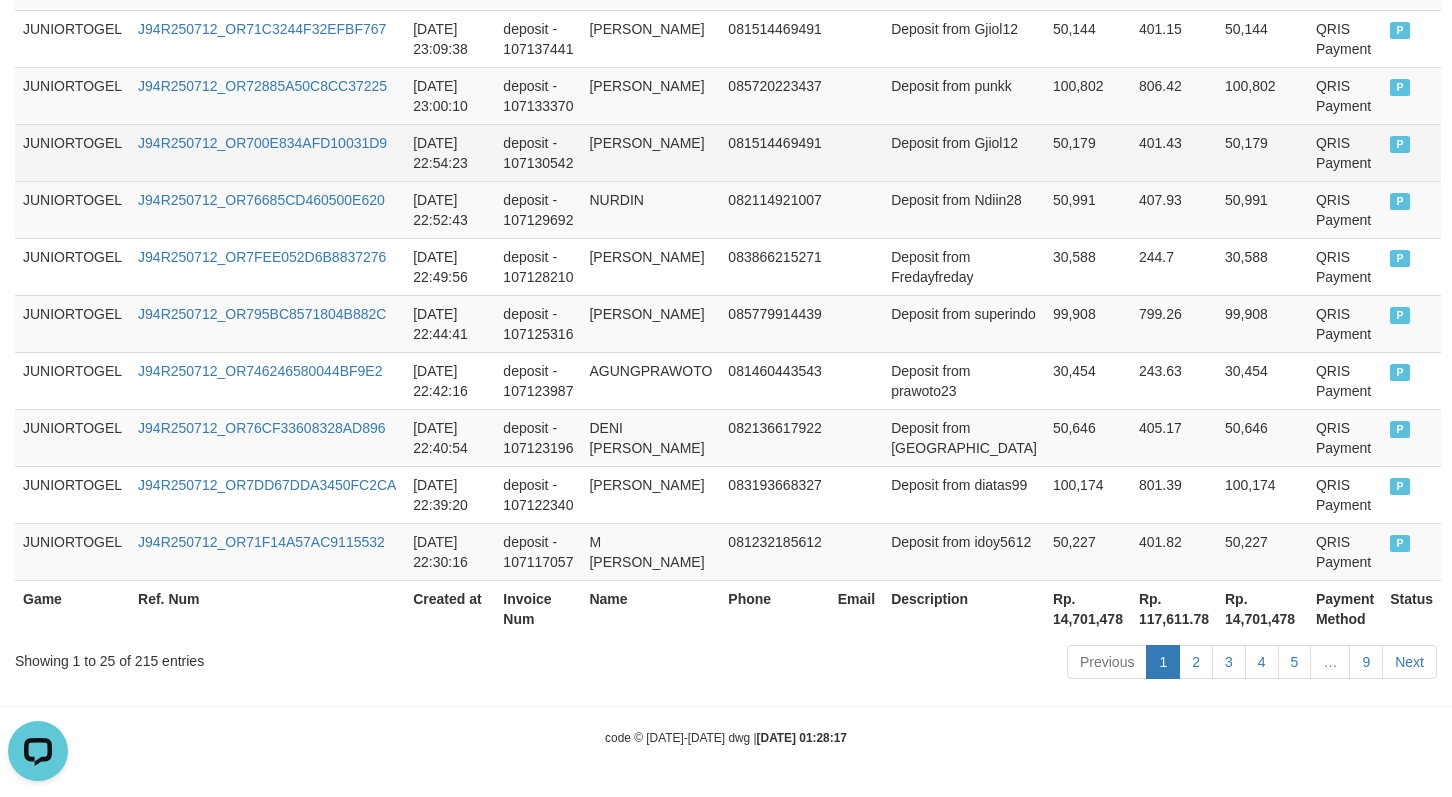 drag, startPoint x: 666, startPoint y: 228, endPoint x: 438, endPoint y: 137, distance: 245.4893 